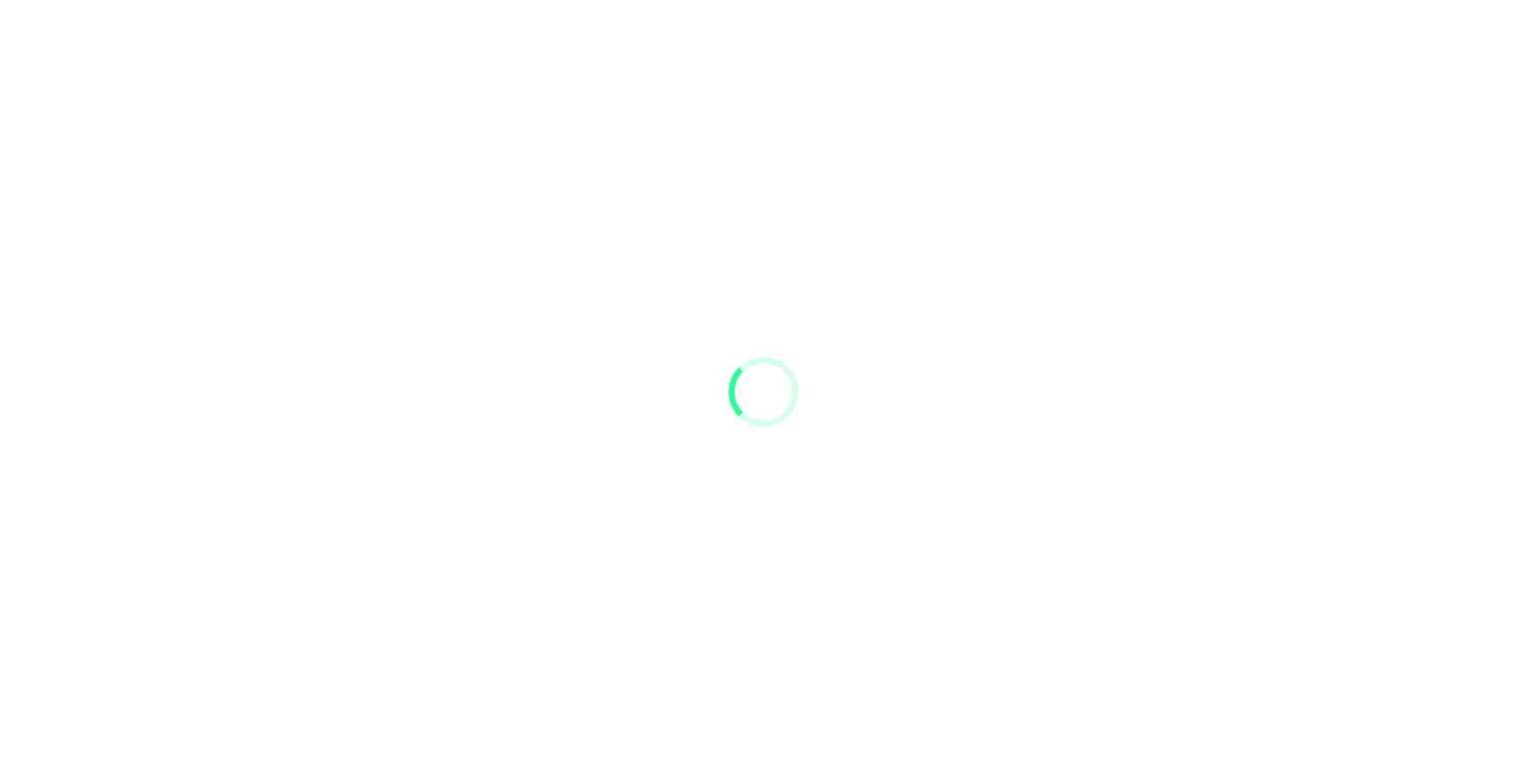 scroll, scrollTop: 0, scrollLeft: 0, axis: both 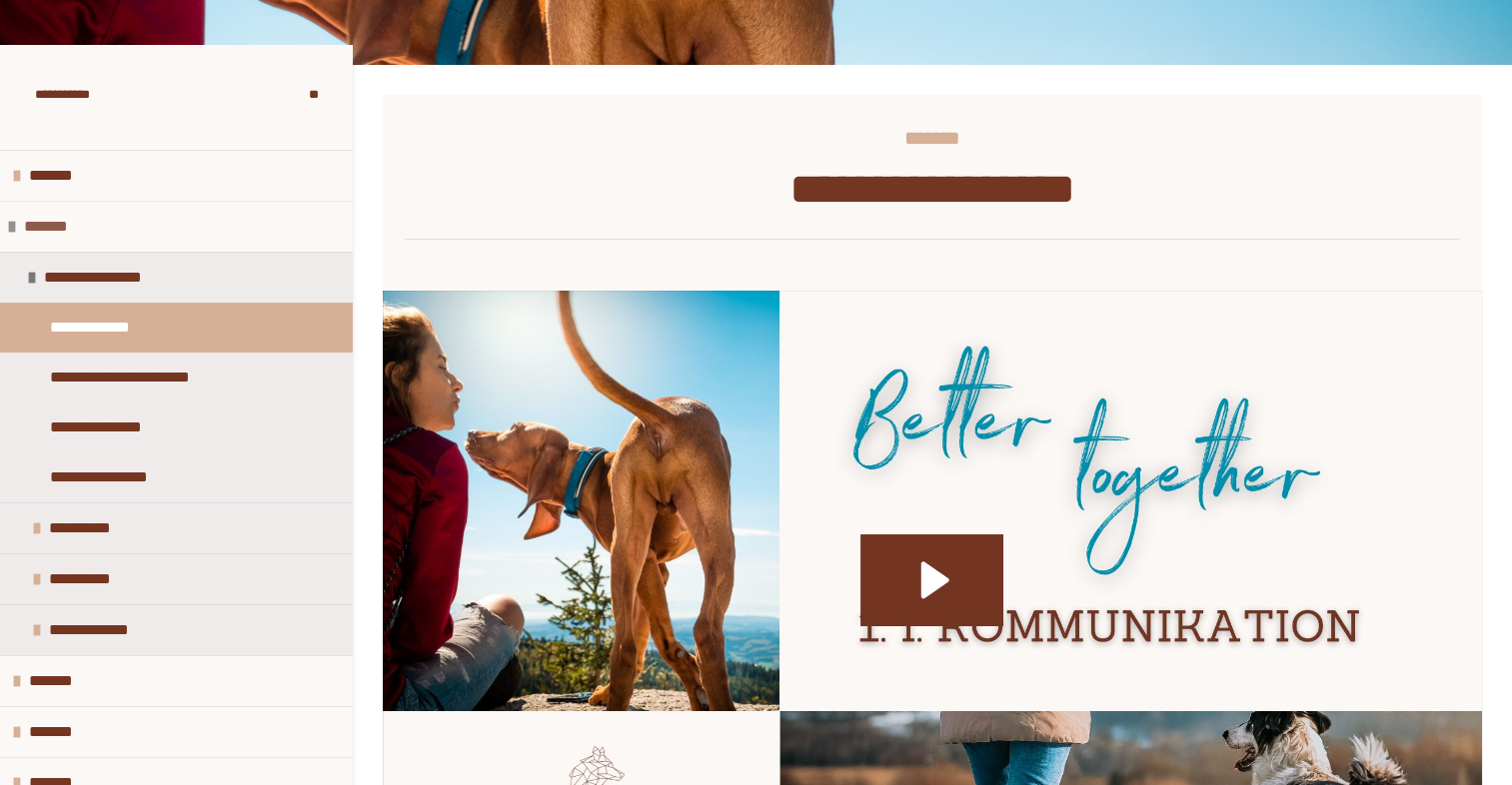 click on "*******" at bounding box center (61, 227) 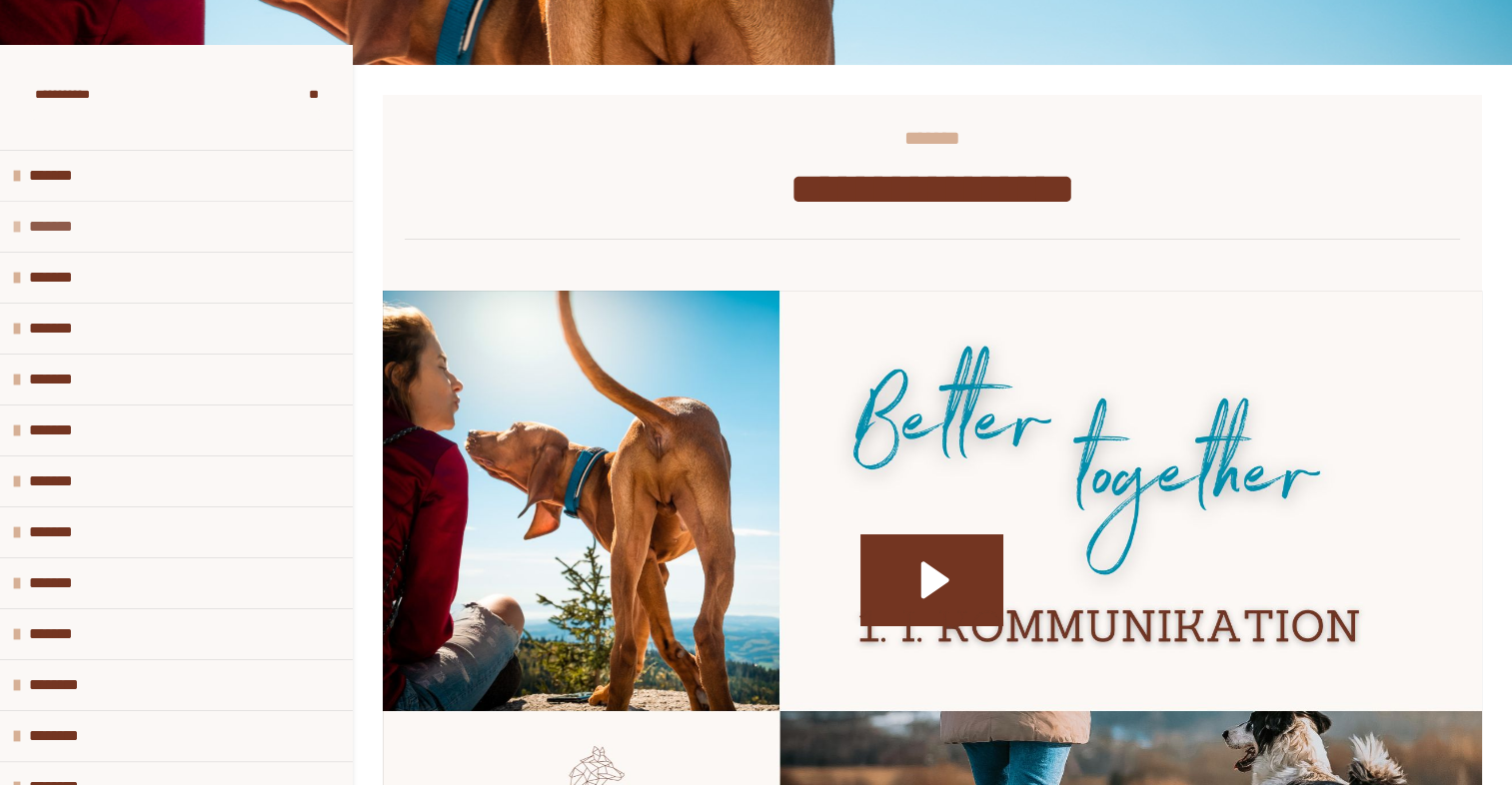 click on "*******" at bounding box center [66, 227] 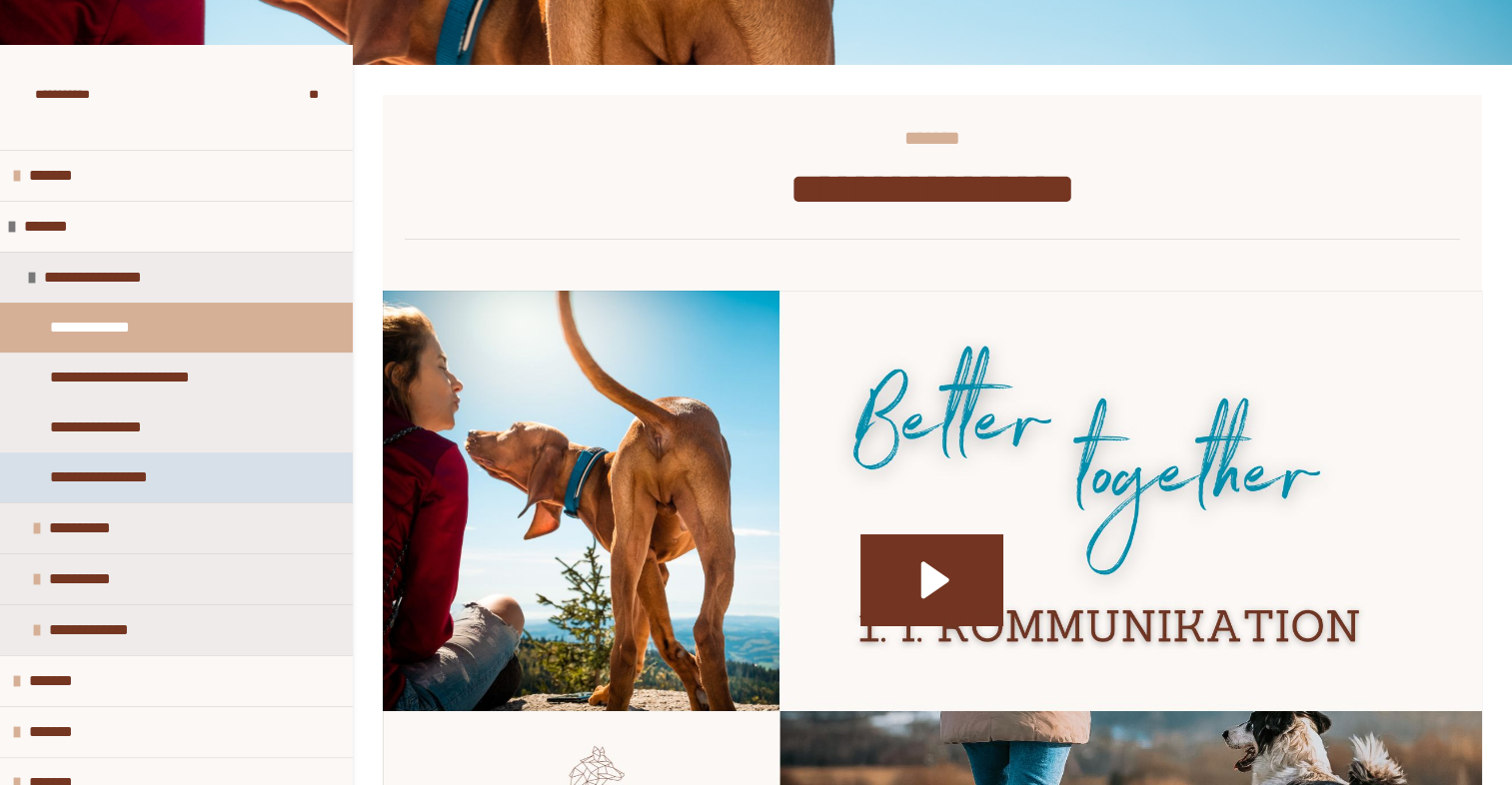 click on "**********" at bounding box center (130, 477) 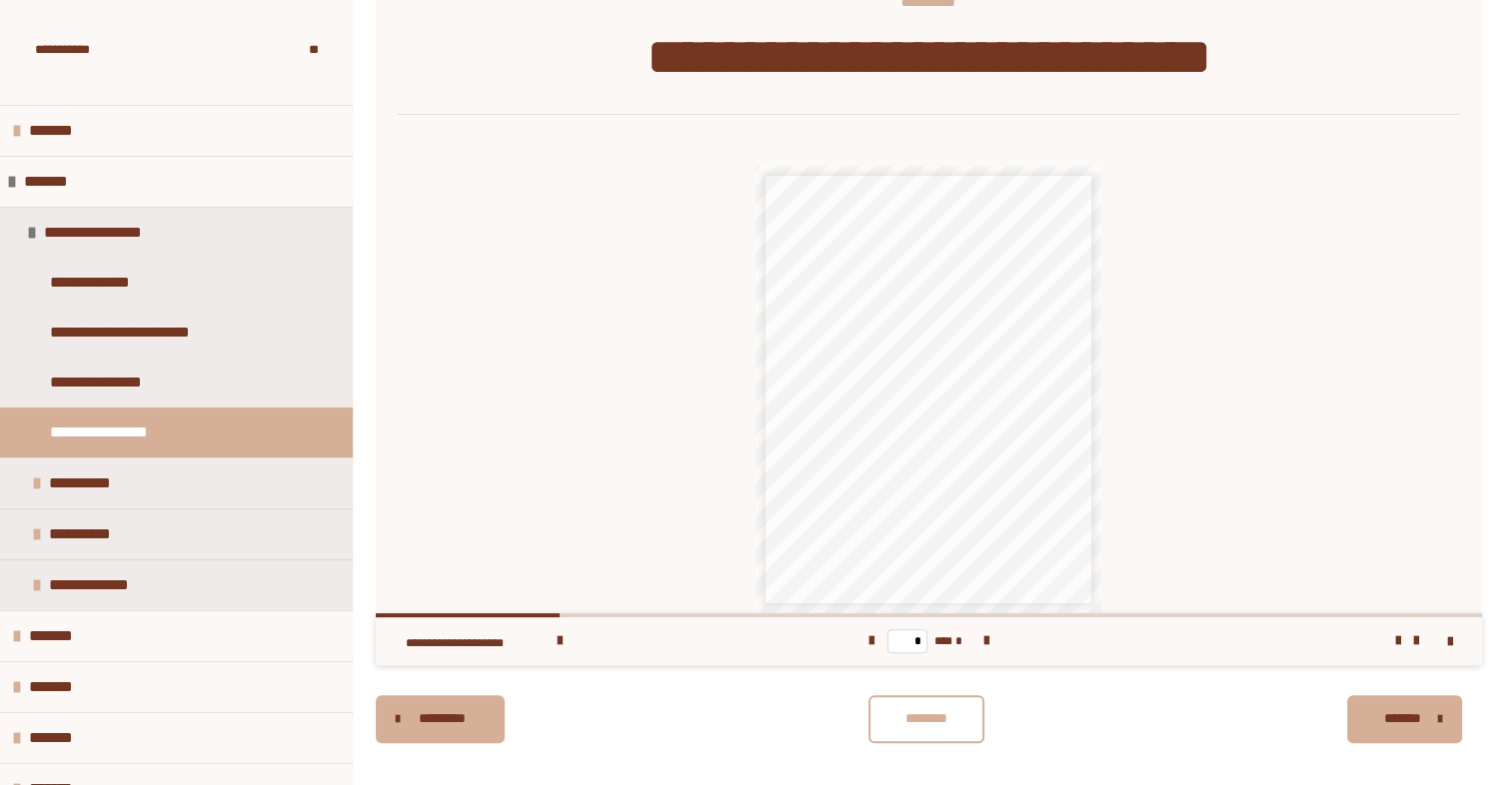 scroll, scrollTop: 357, scrollLeft: 0, axis: vertical 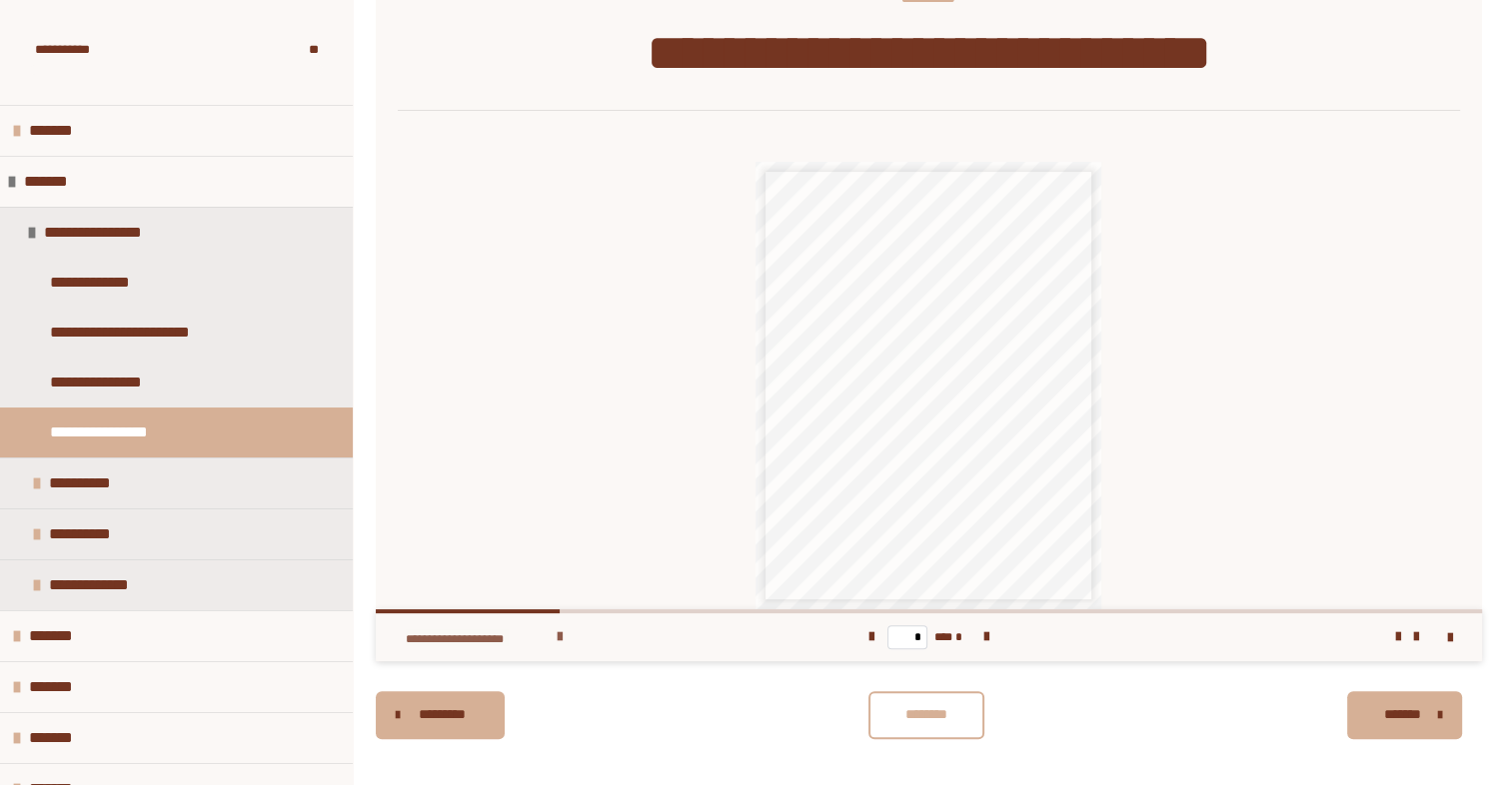 click at bounding box center [560, 637] 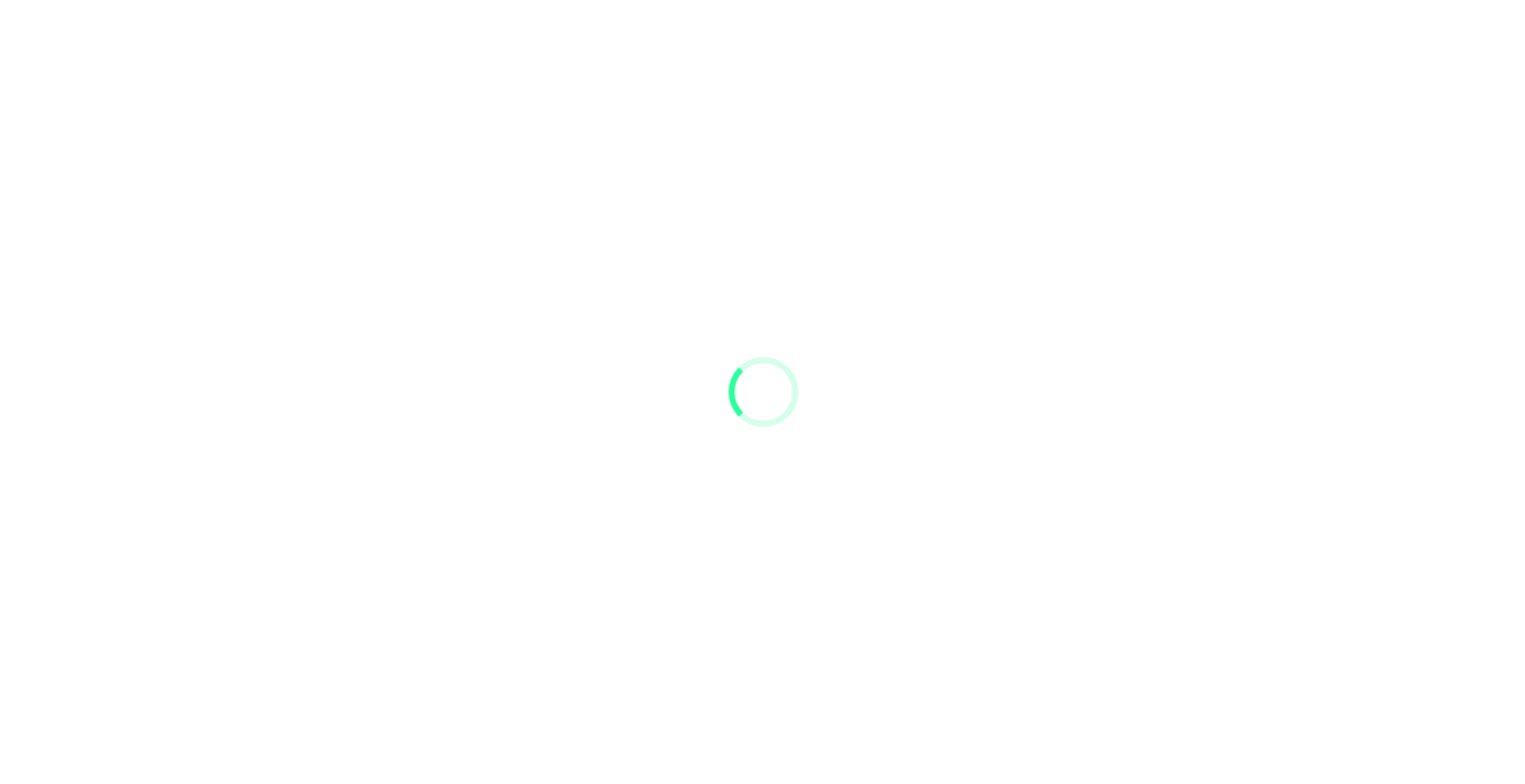 scroll, scrollTop: 0, scrollLeft: 0, axis: both 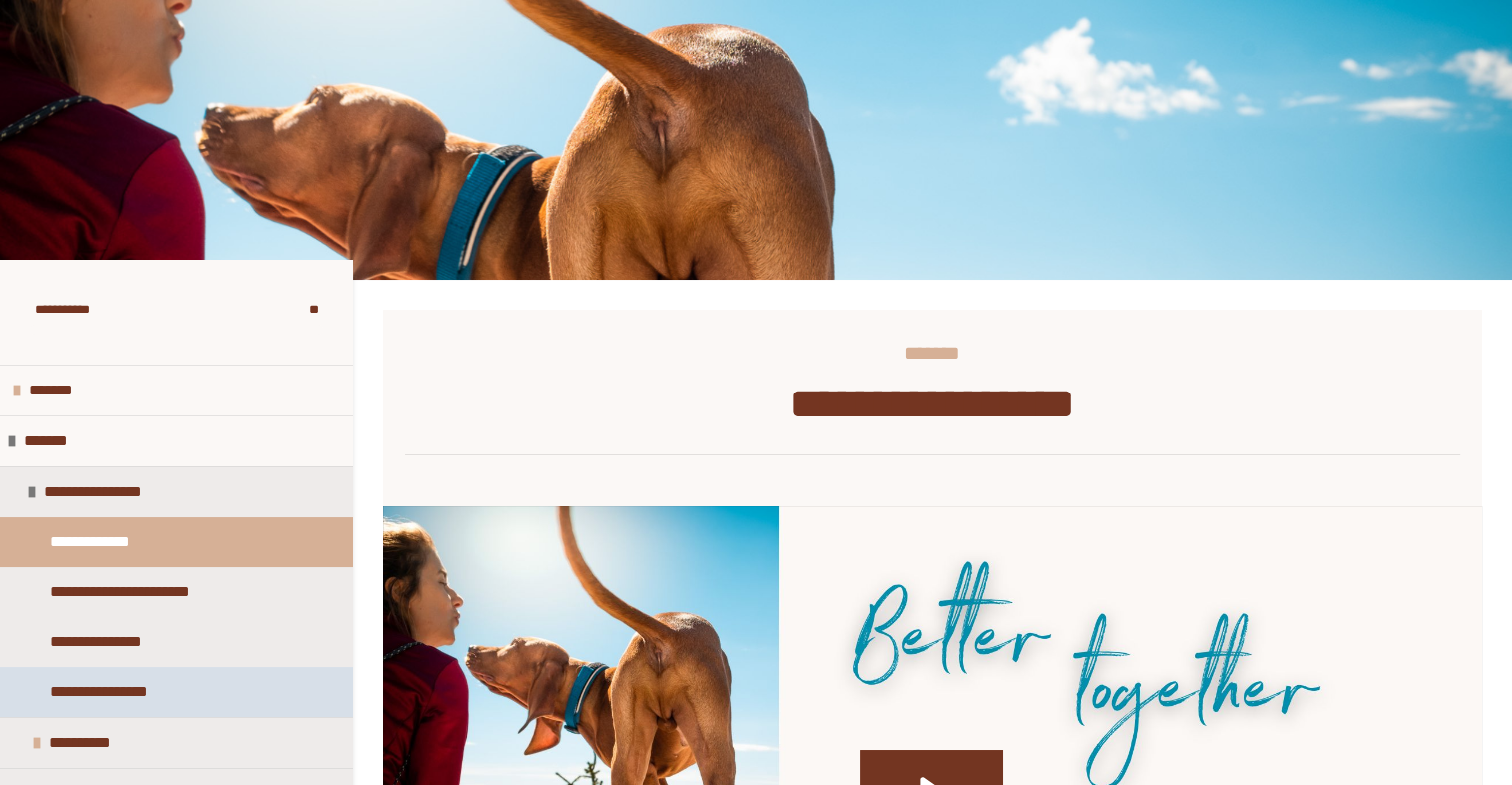 click on "**********" at bounding box center [130, 692] 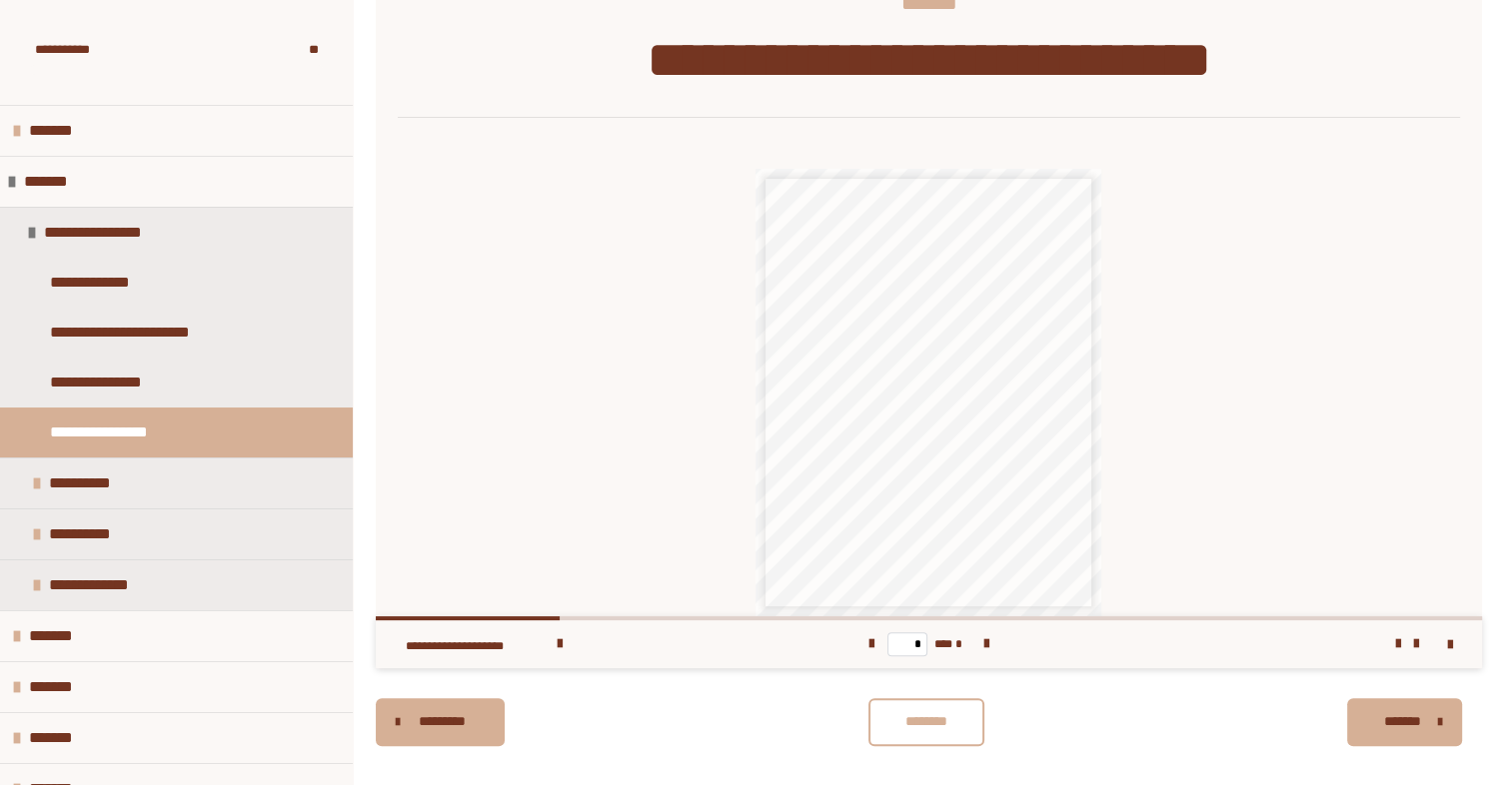 scroll, scrollTop: 371, scrollLeft: 0, axis: vertical 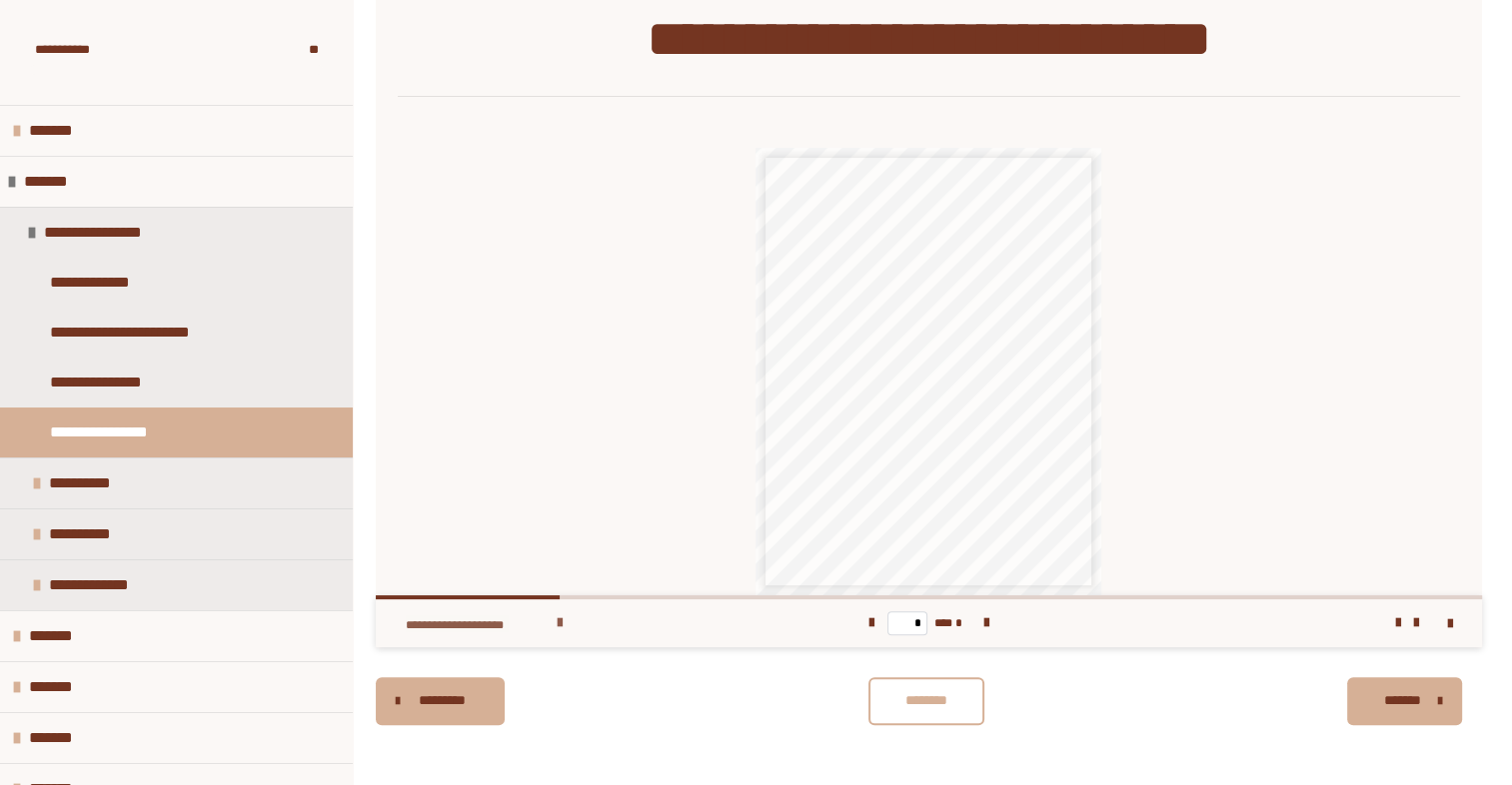 click at bounding box center [560, 623] 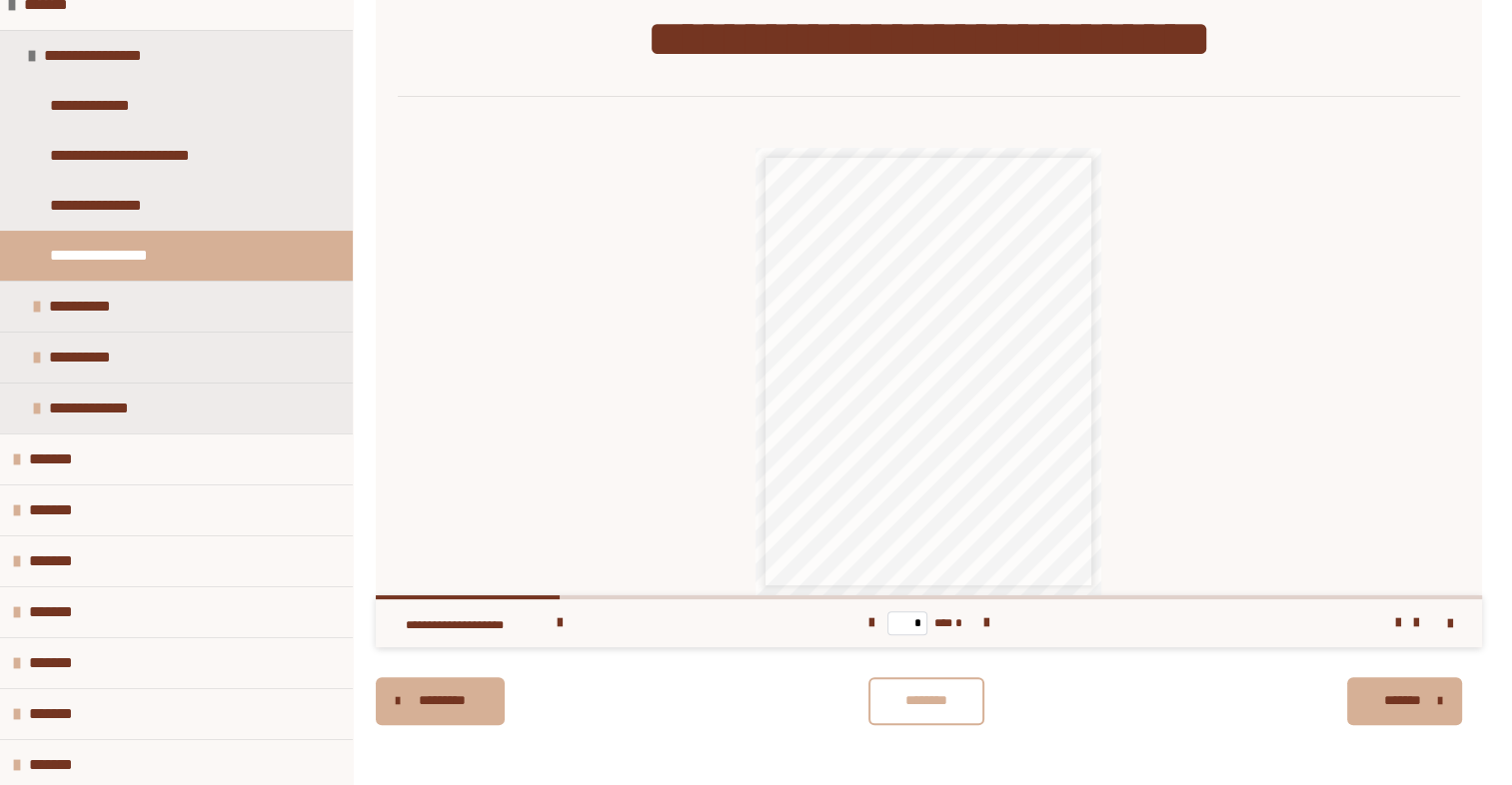 scroll, scrollTop: 187, scrollLeft: 0, axis: vertical 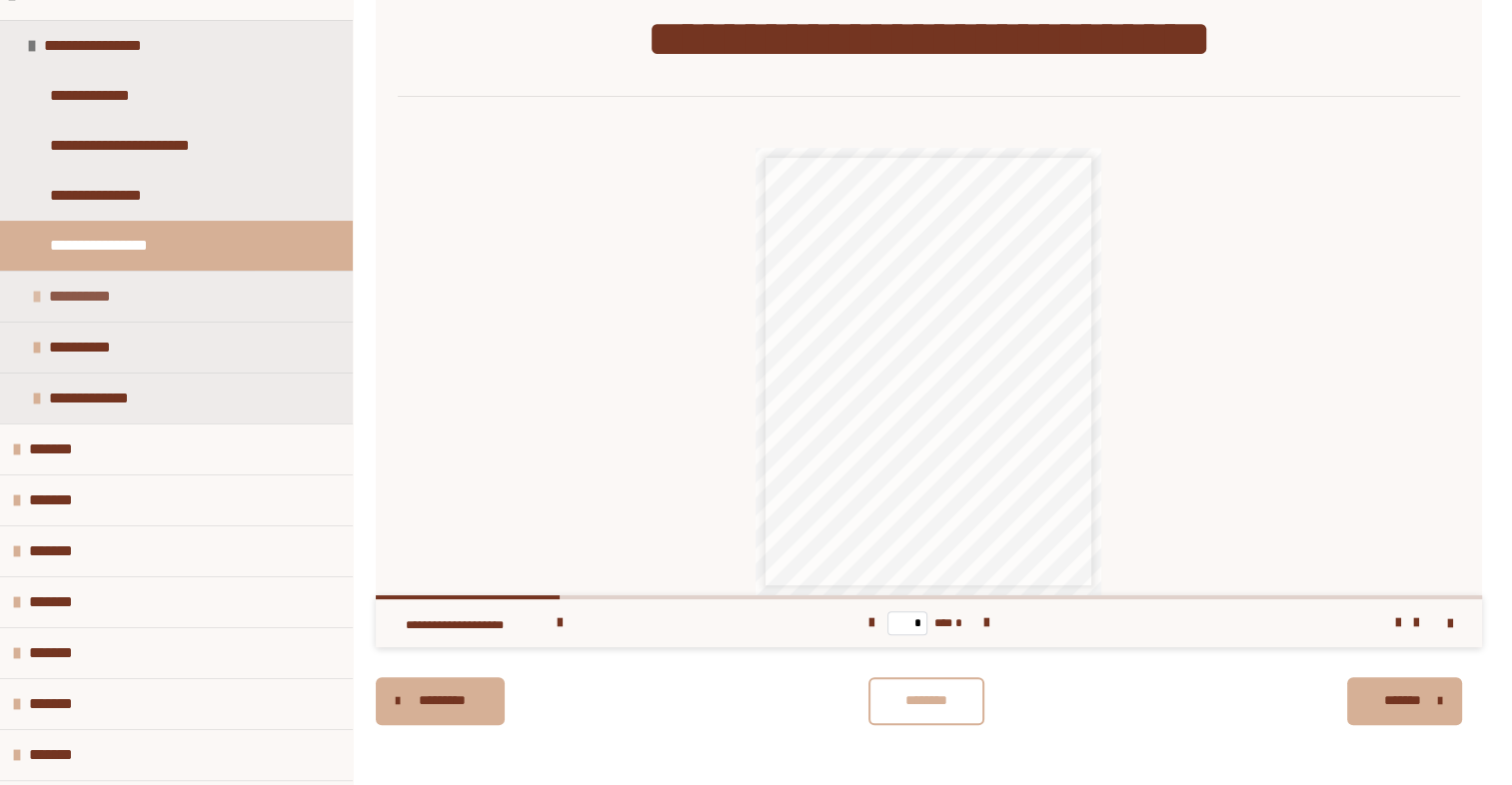 click on "**********" at bounding box center (176, 296) 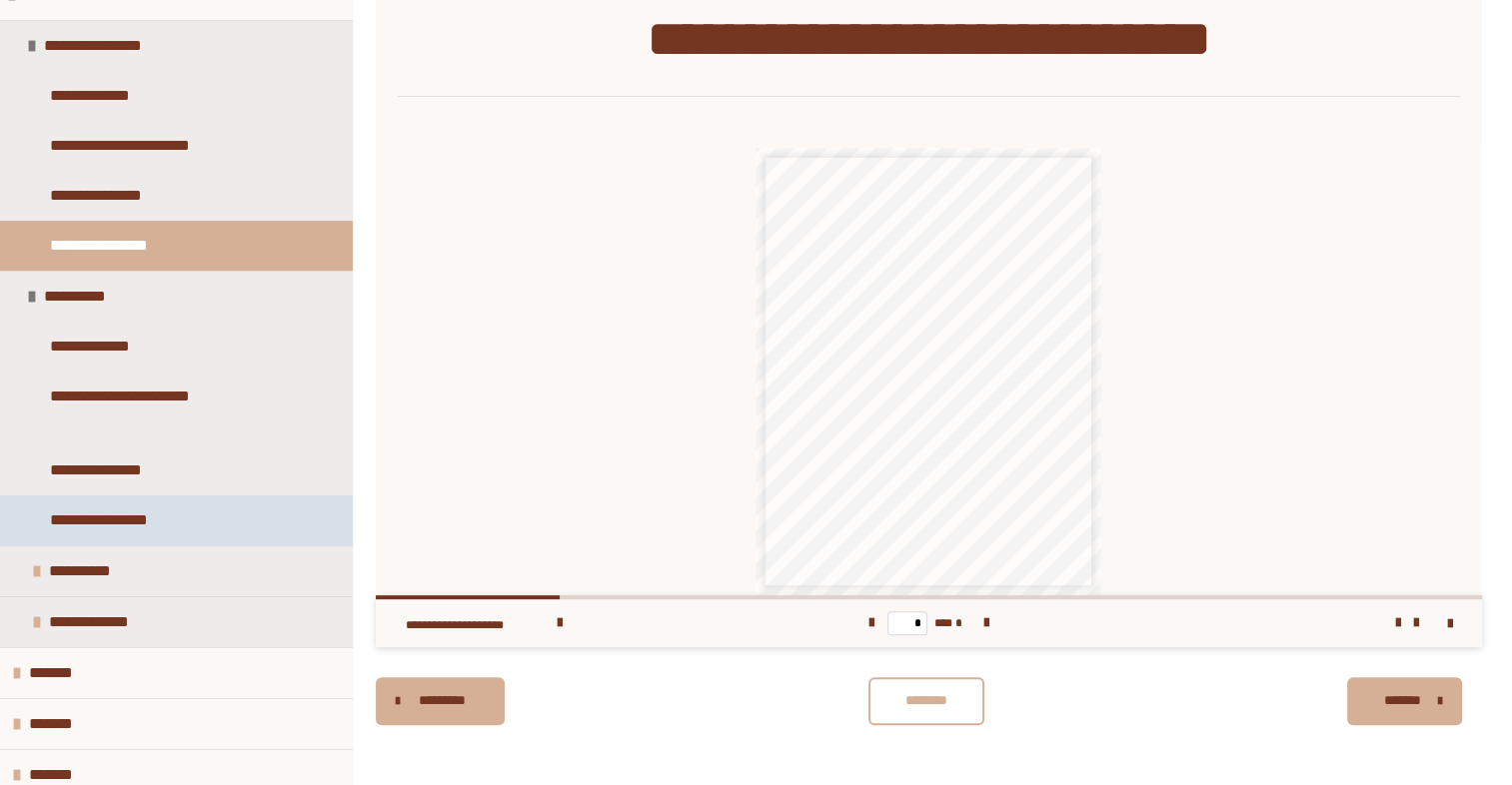 click on "**********" at bounding box center [132, 520] 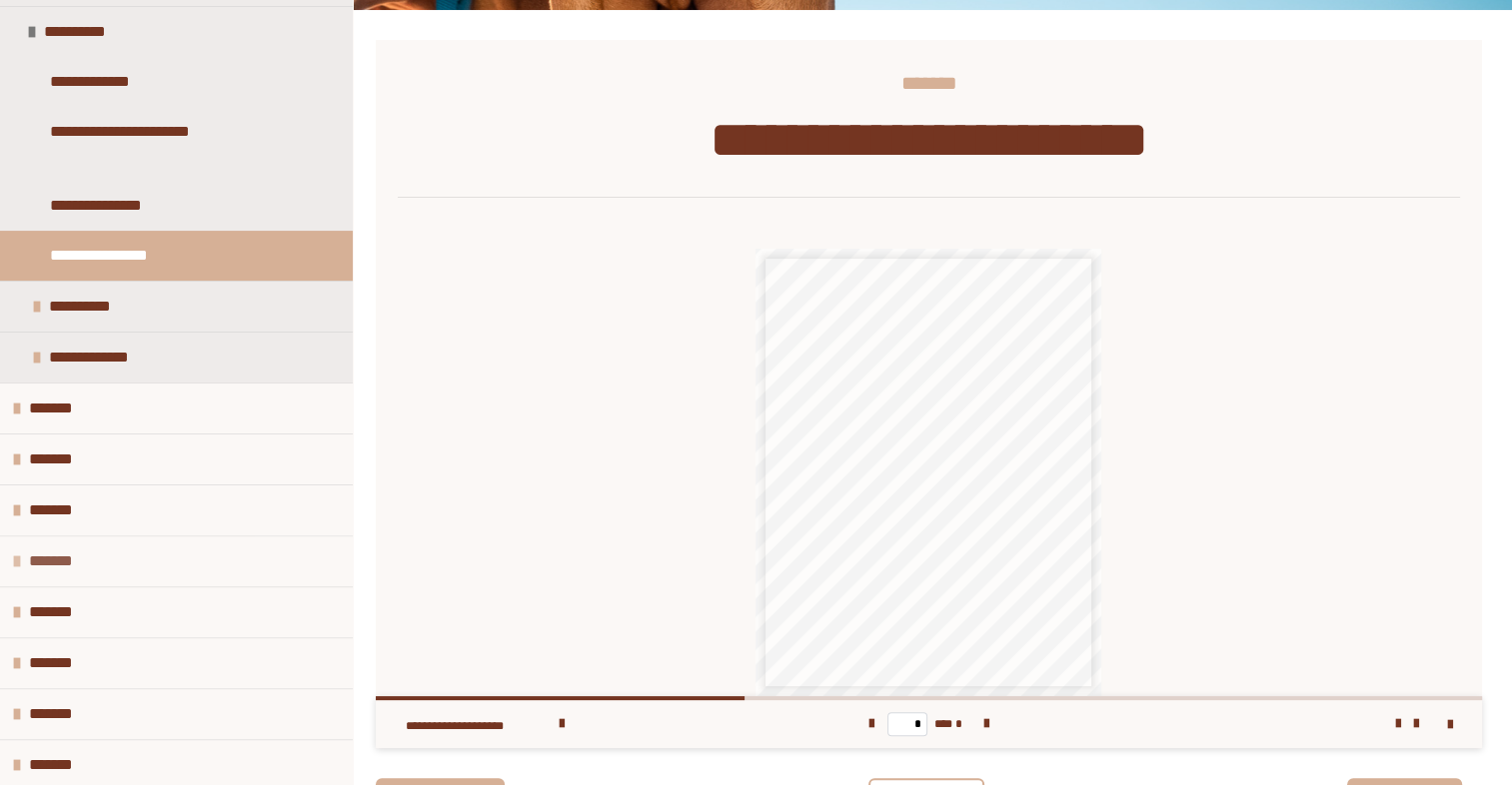 scroll, scrollTop: 453, scrollLeft: 0, axis: vertical 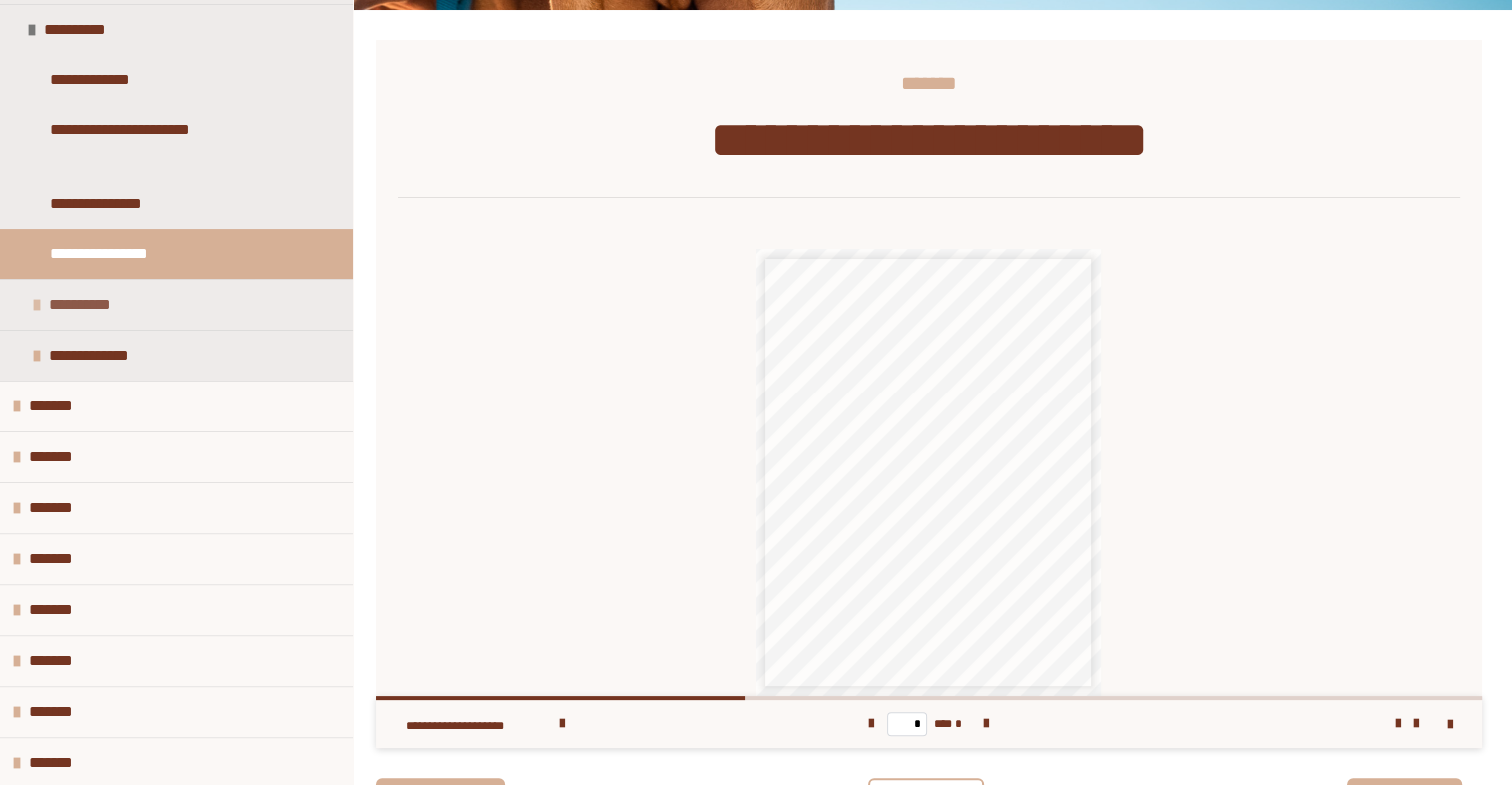 click on "**********" at bounding box center (176, 304) 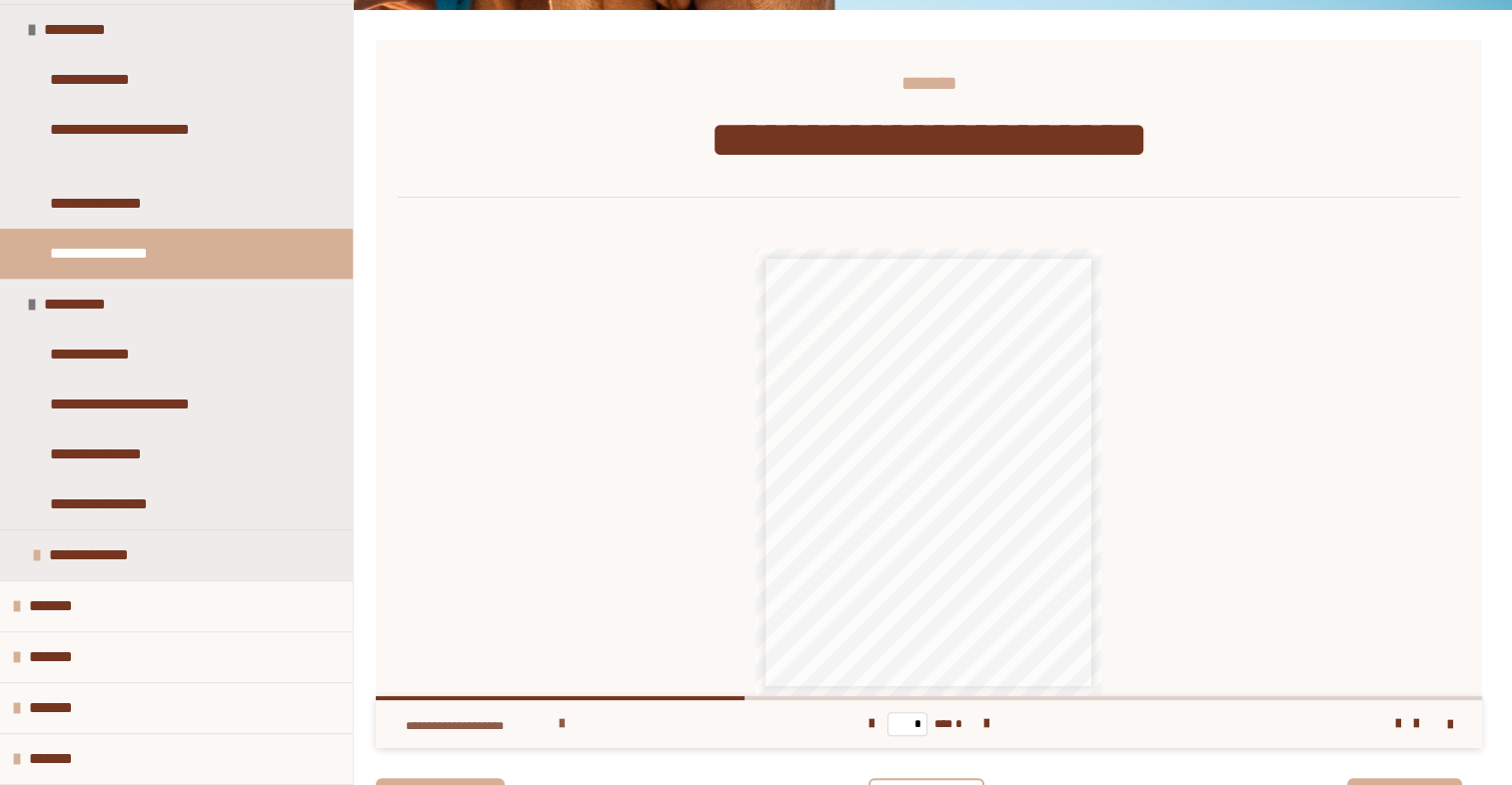 click at bounding box center [562, 724] 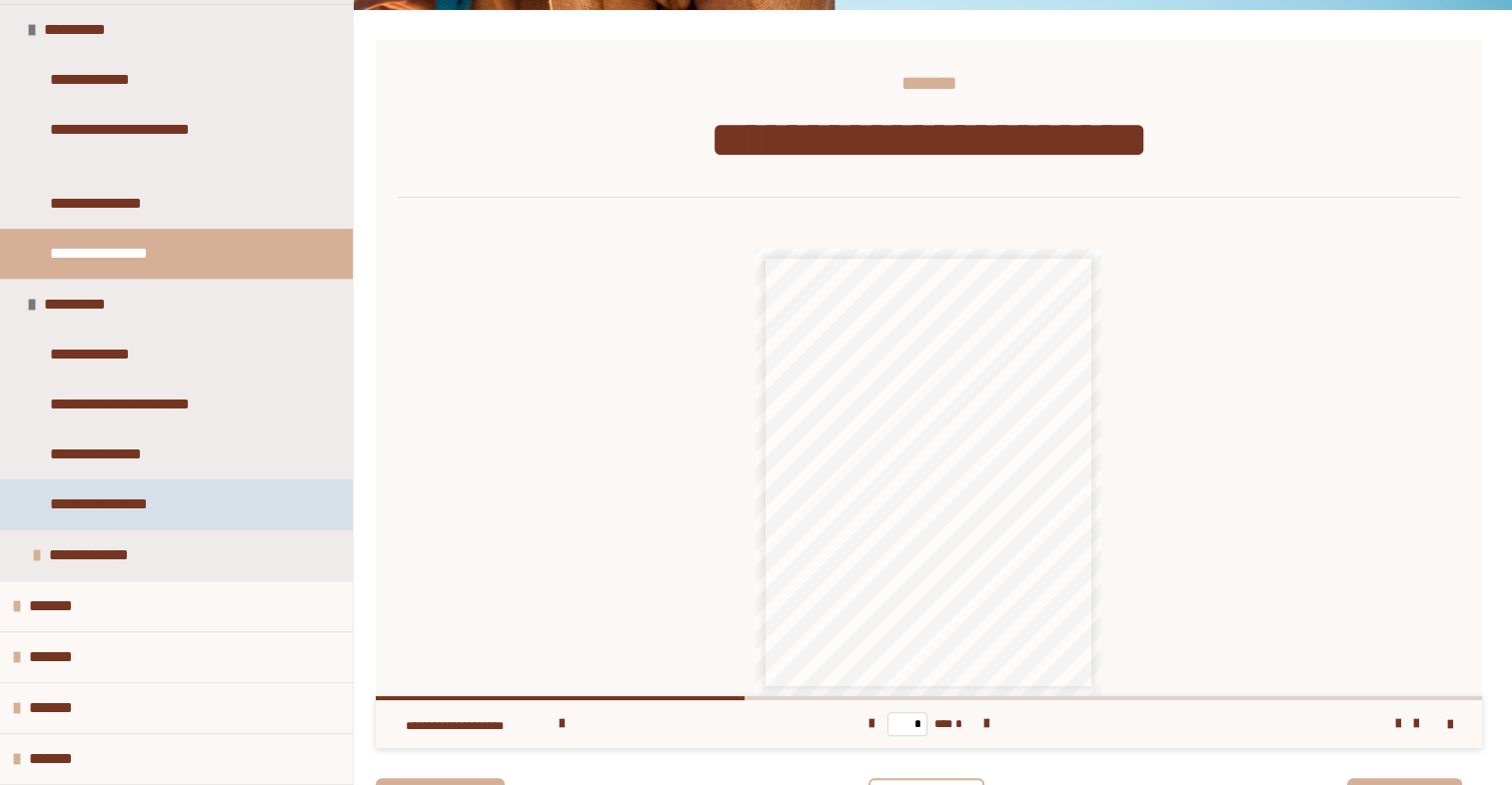 click on "**********" at bounding box center [129, 504] 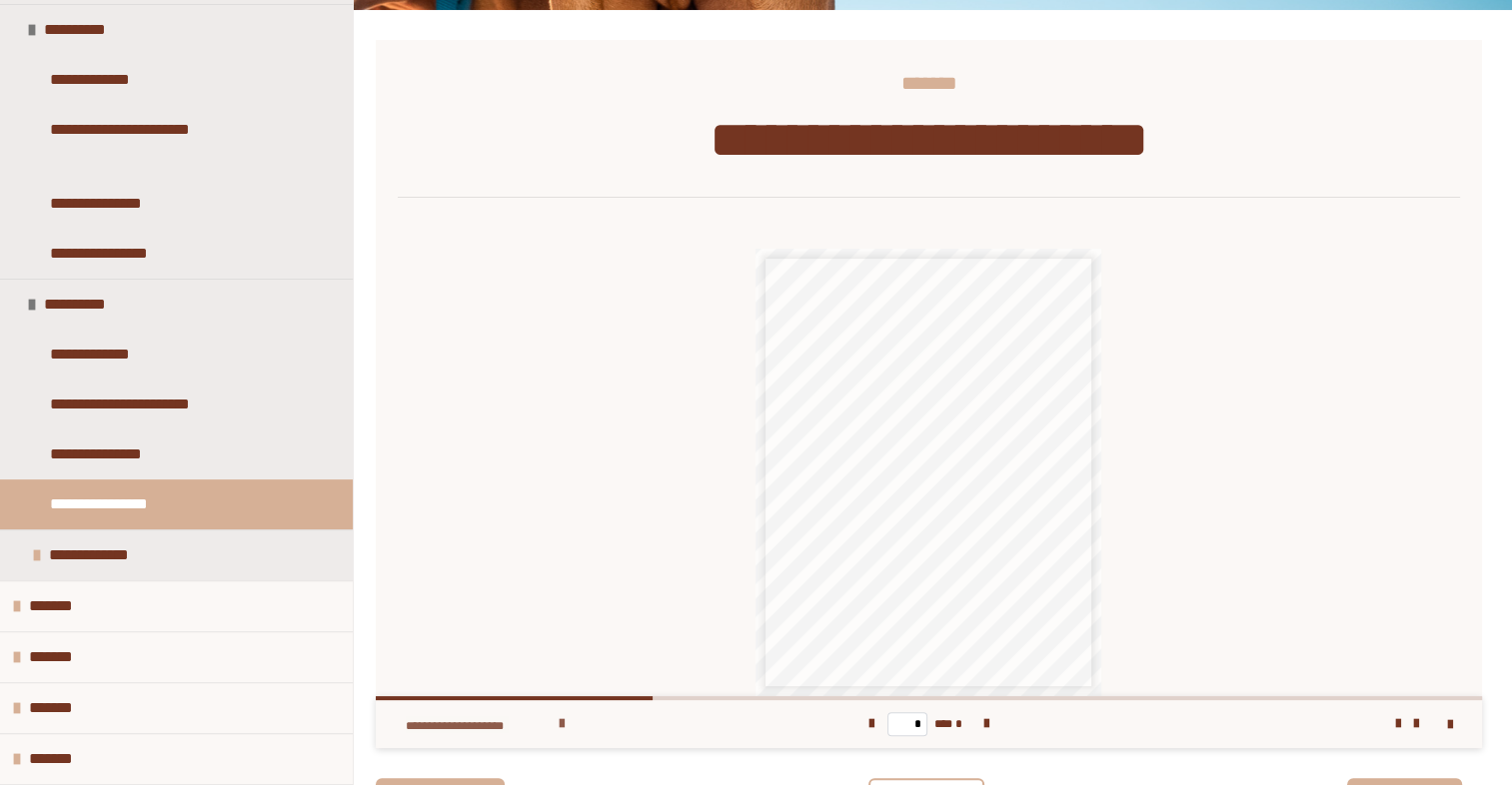 click at bounding box center (562, 724) 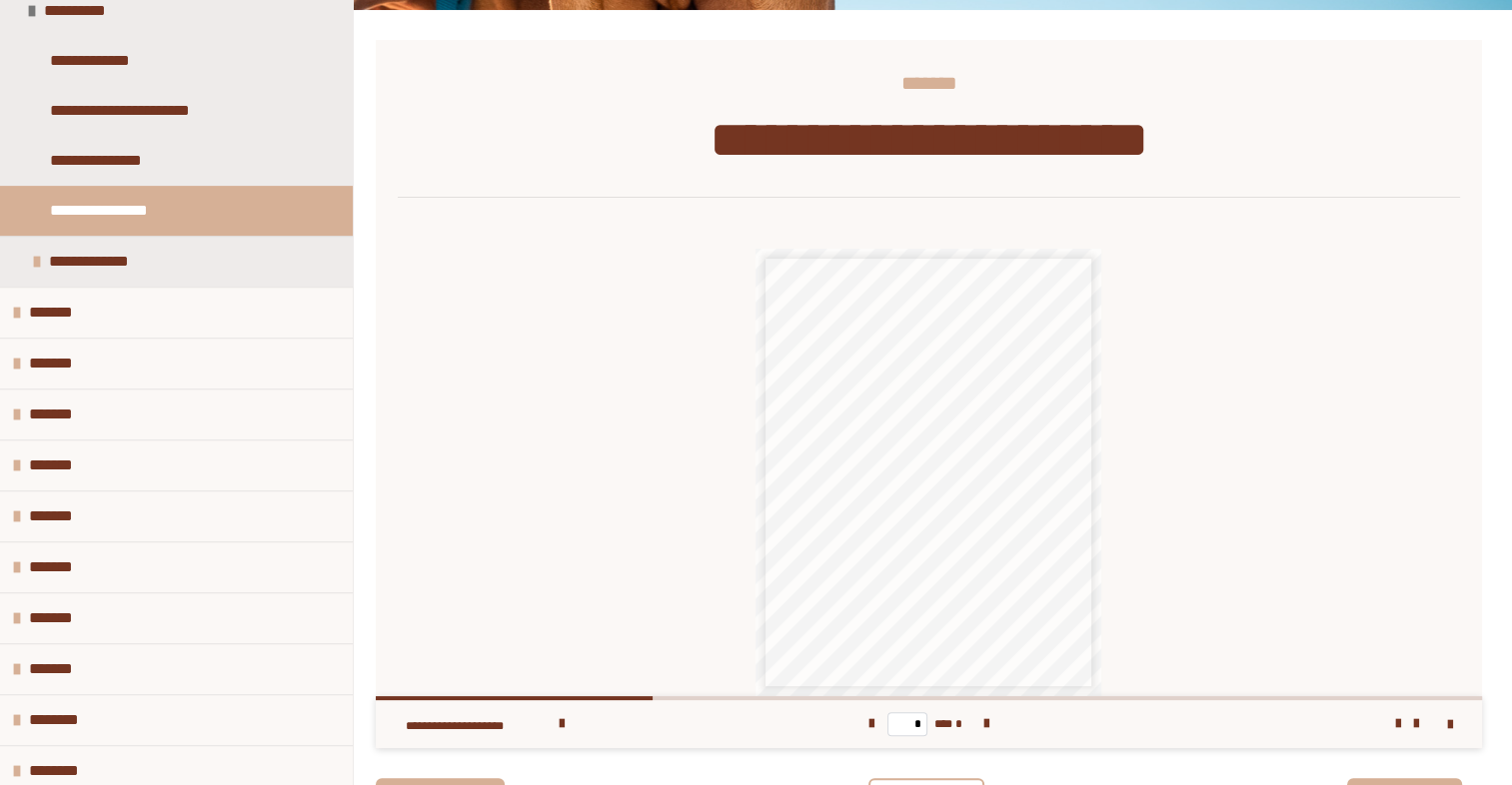 scroll, scrollTop: 761, scrollLeft: 0, axis: vertical 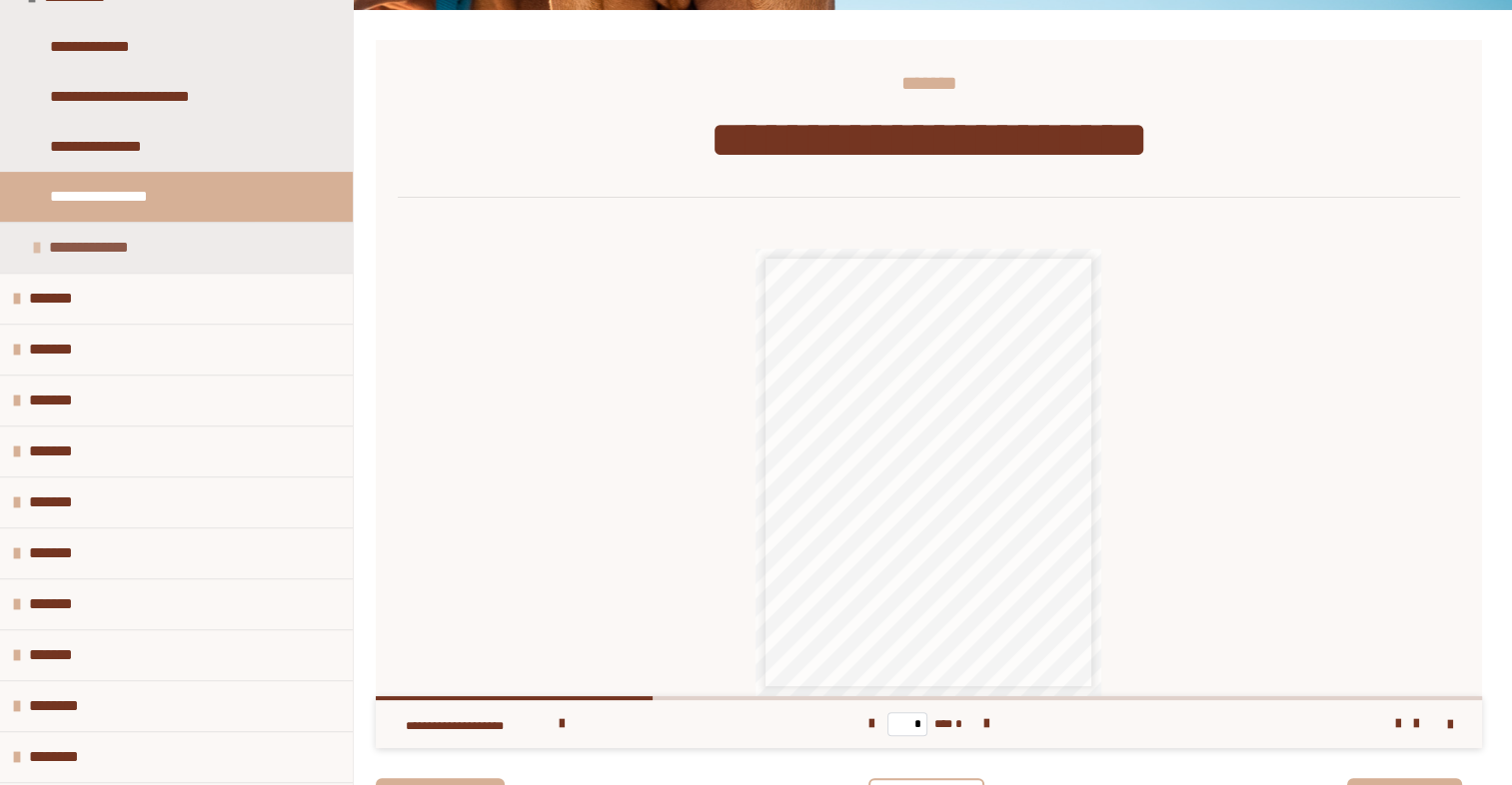 click on "**********" at bounding box center [100, 248] 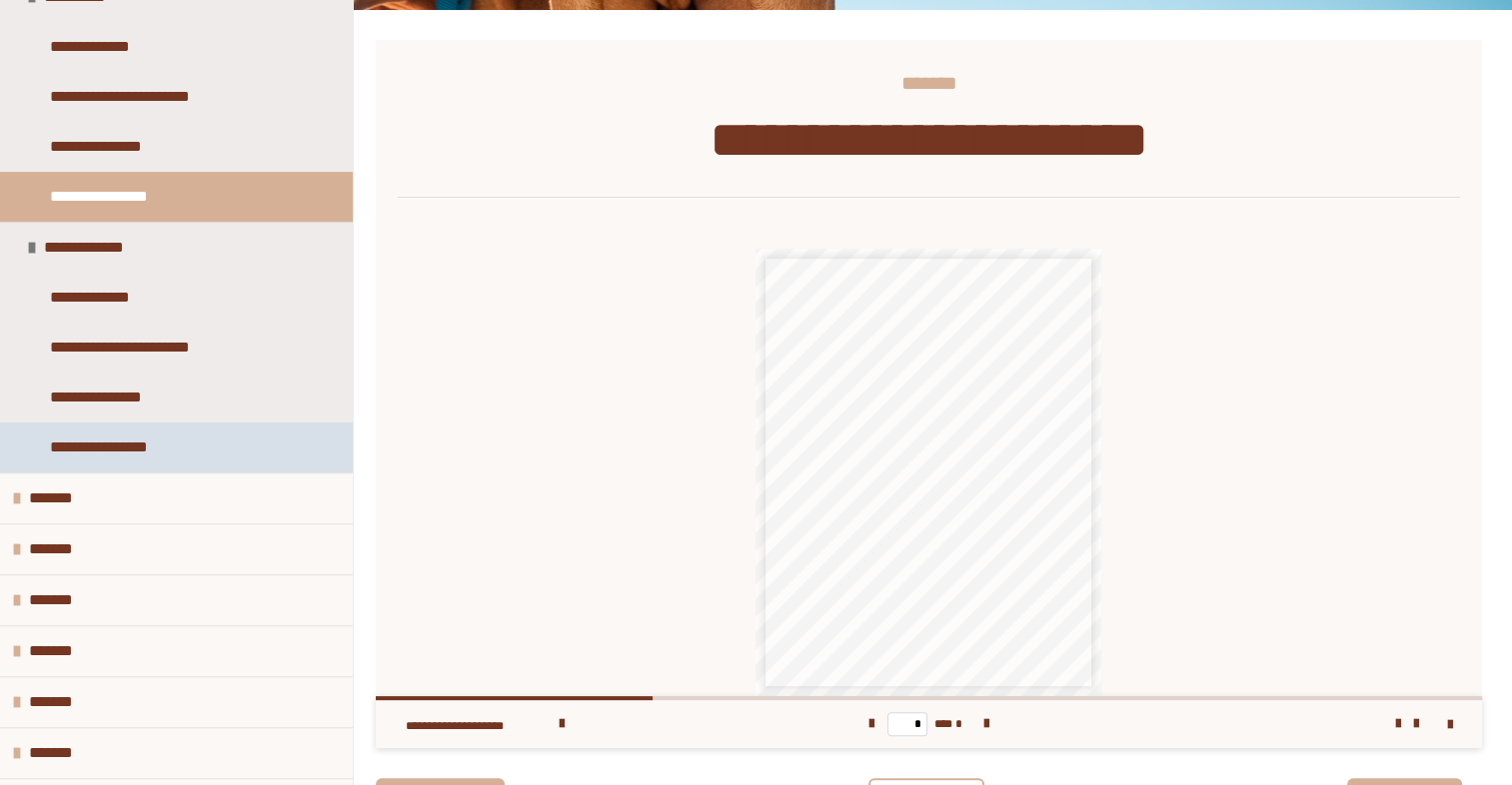 click on "**********" at bounding box center [130, 447] 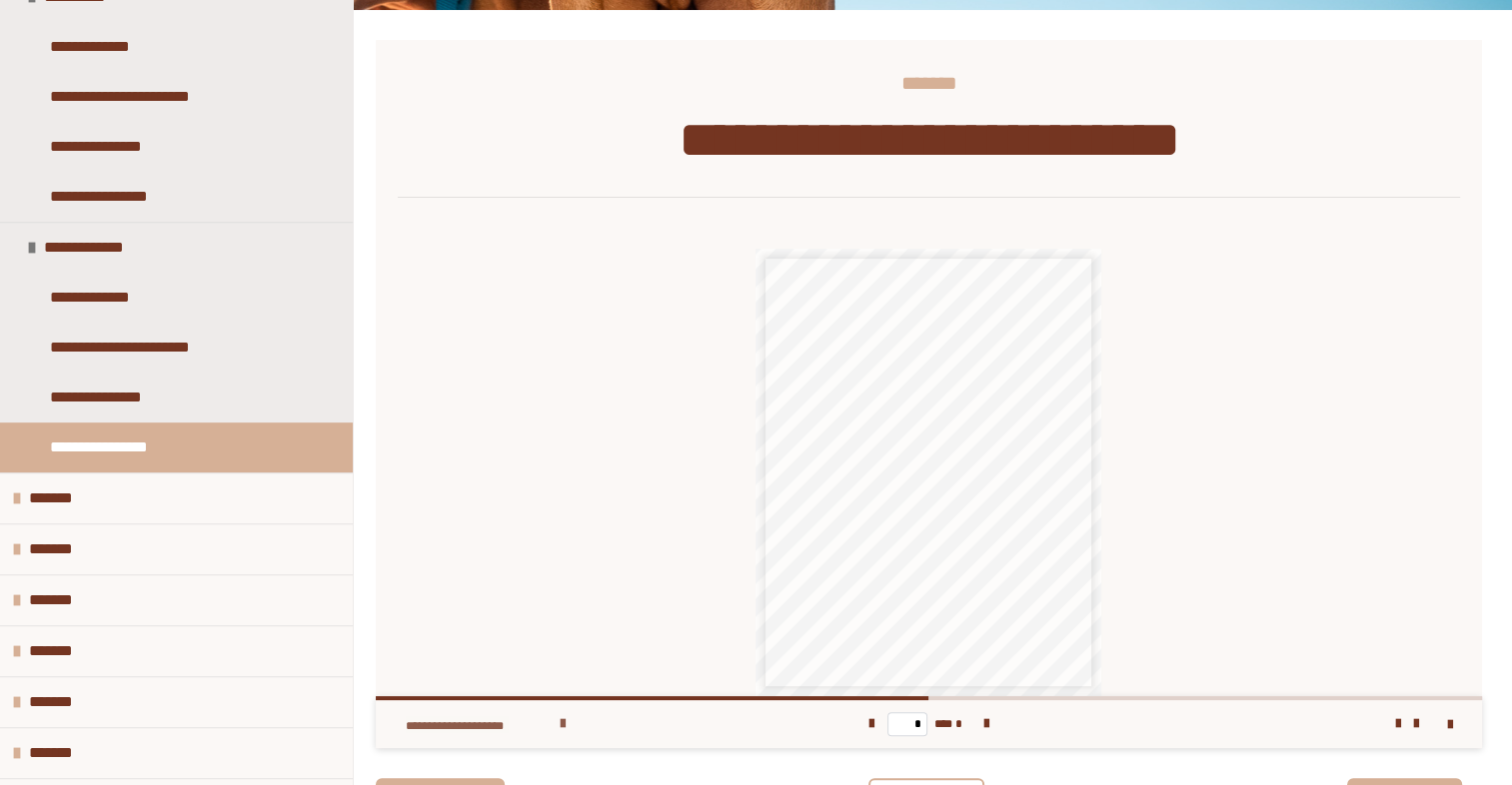 click at bounding box center (563, 724) 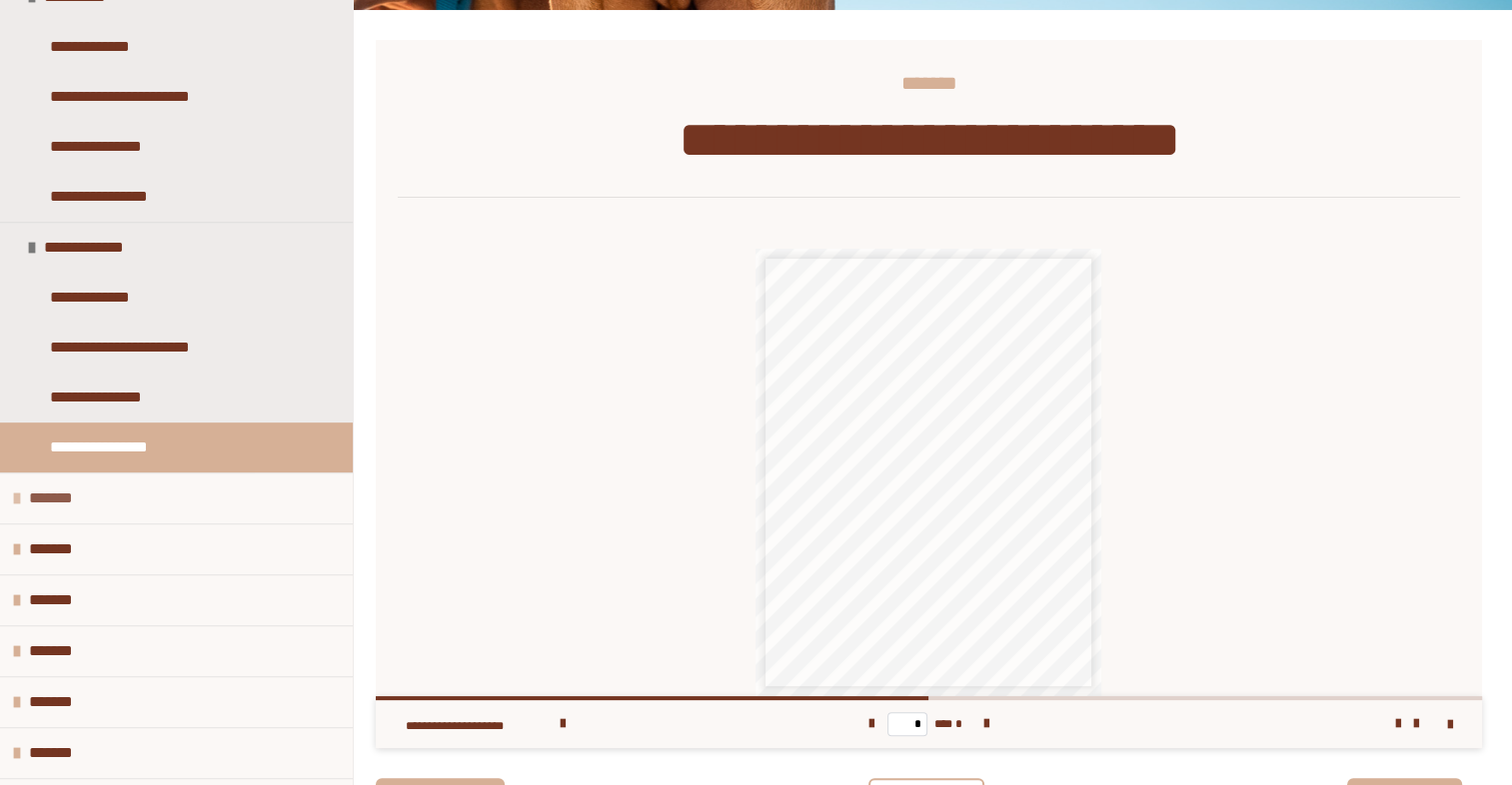 click on "*******" at bounding box center [176, 497] 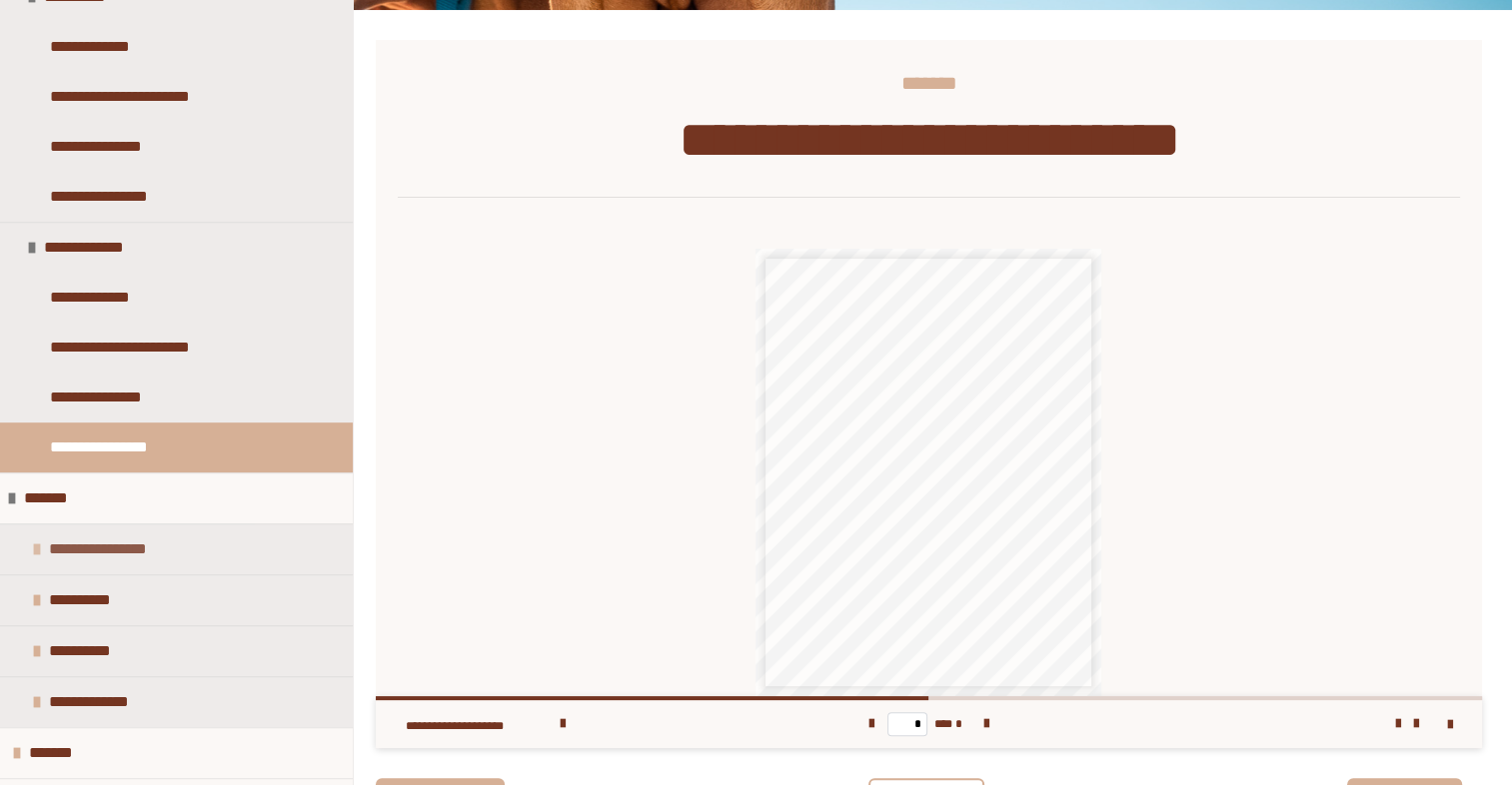click on "**********" at bounding box center (116, 549) 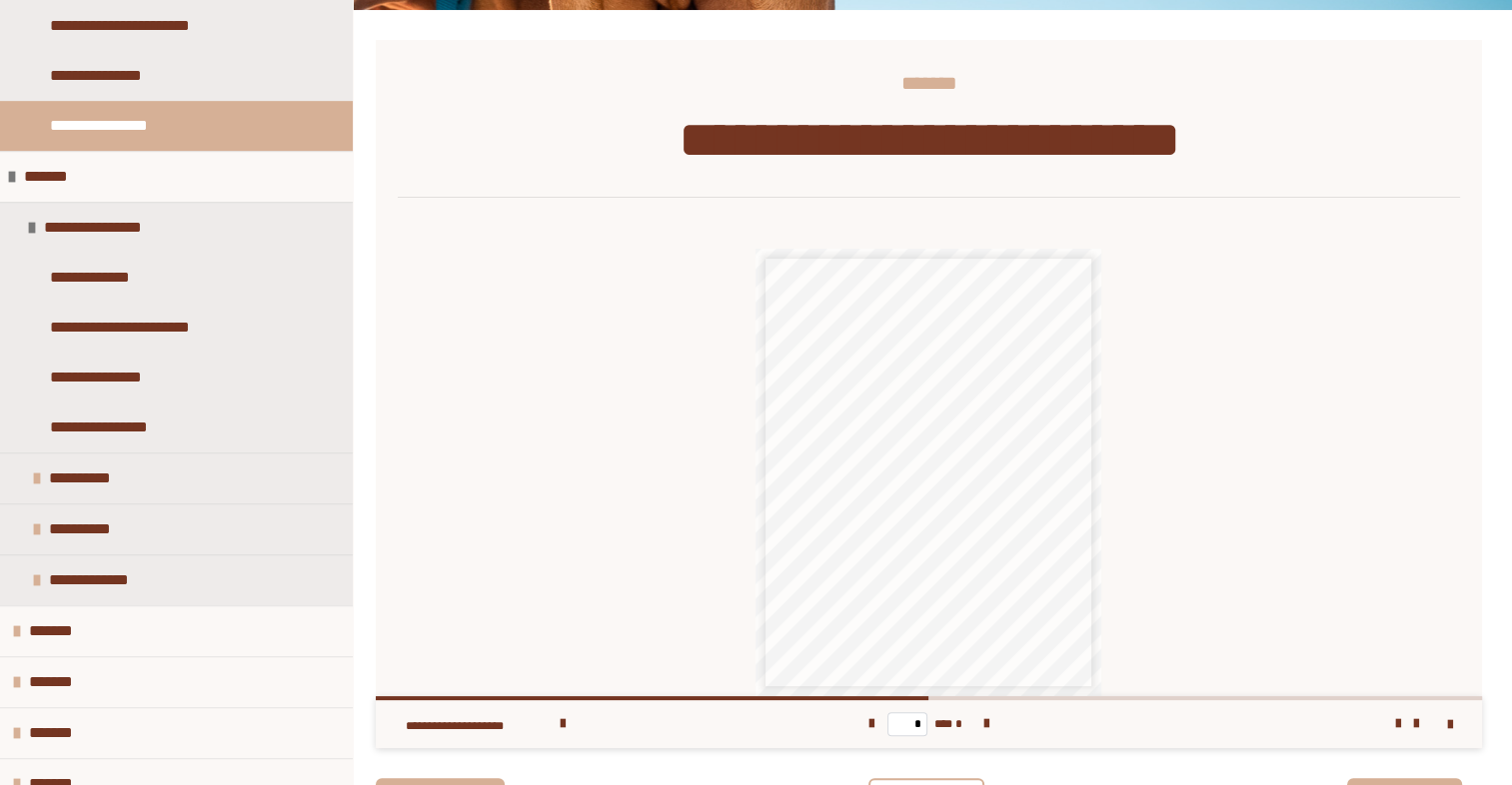 scroll, scrollTop: 1086, scrollLeft: 0, axis: vertical 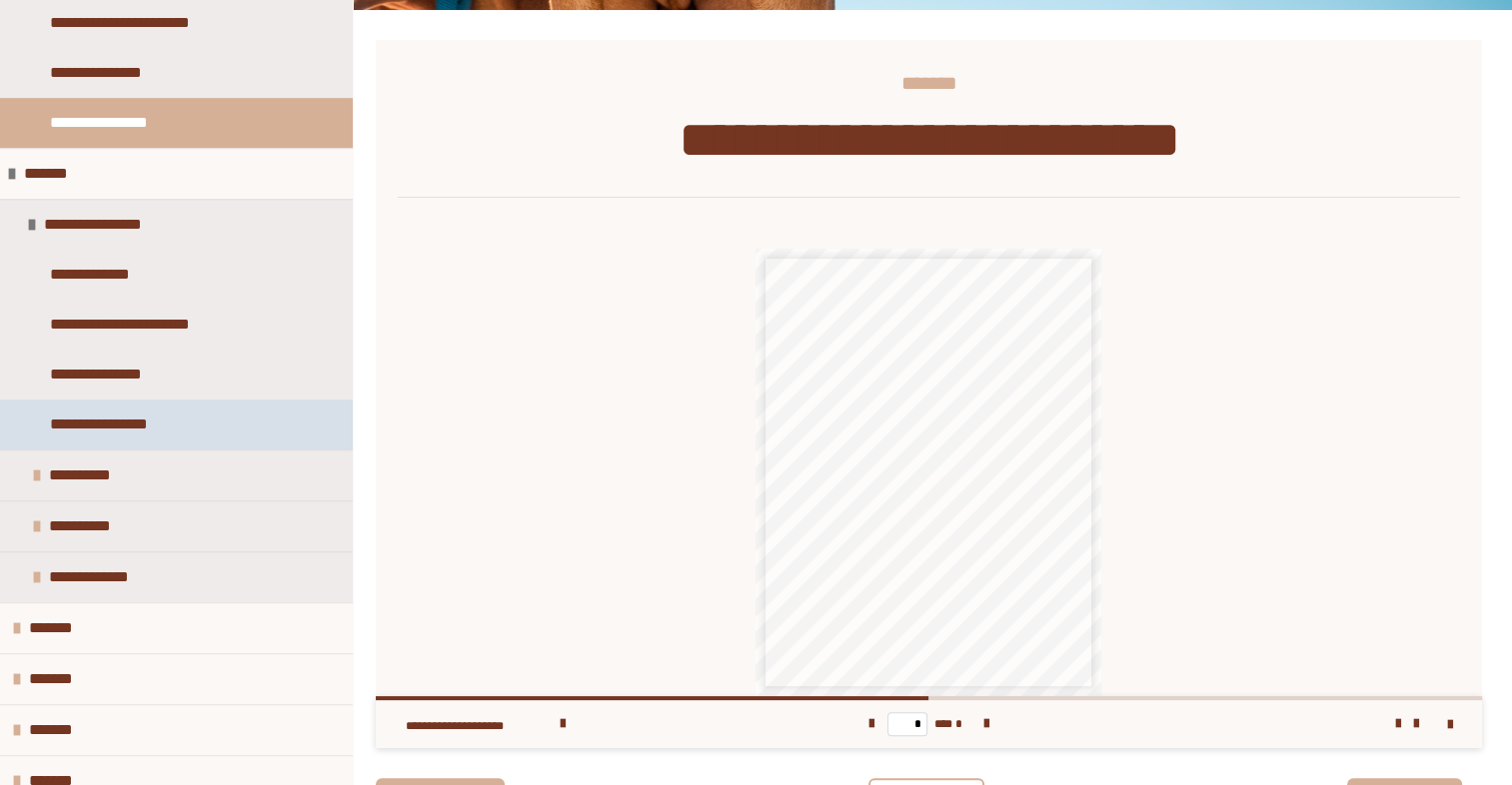 click on "**********" at bounding box center [131, 424] 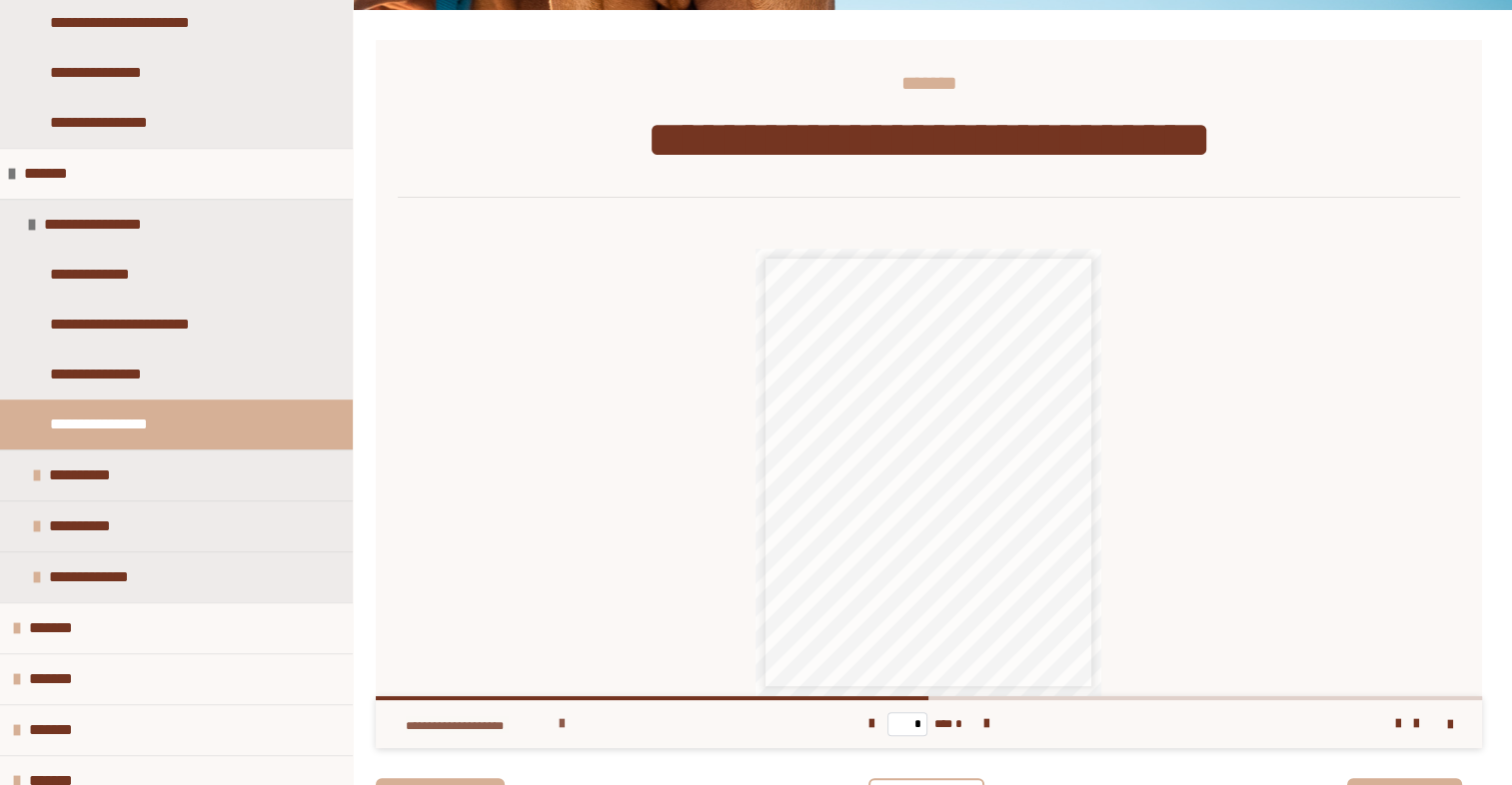 click at bounding box center (562, 724) 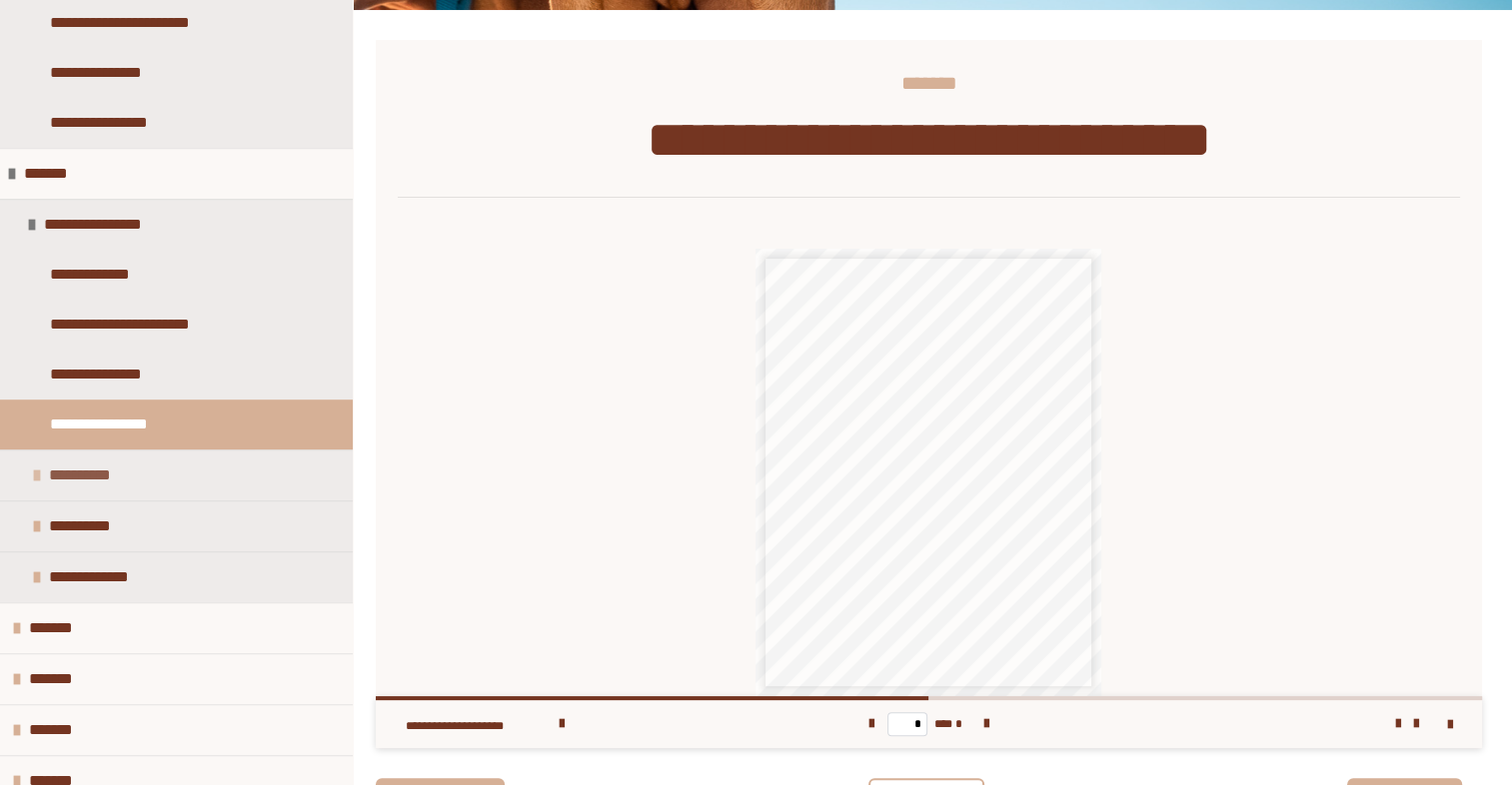 click on "**********" at bounding box center [176, 474] 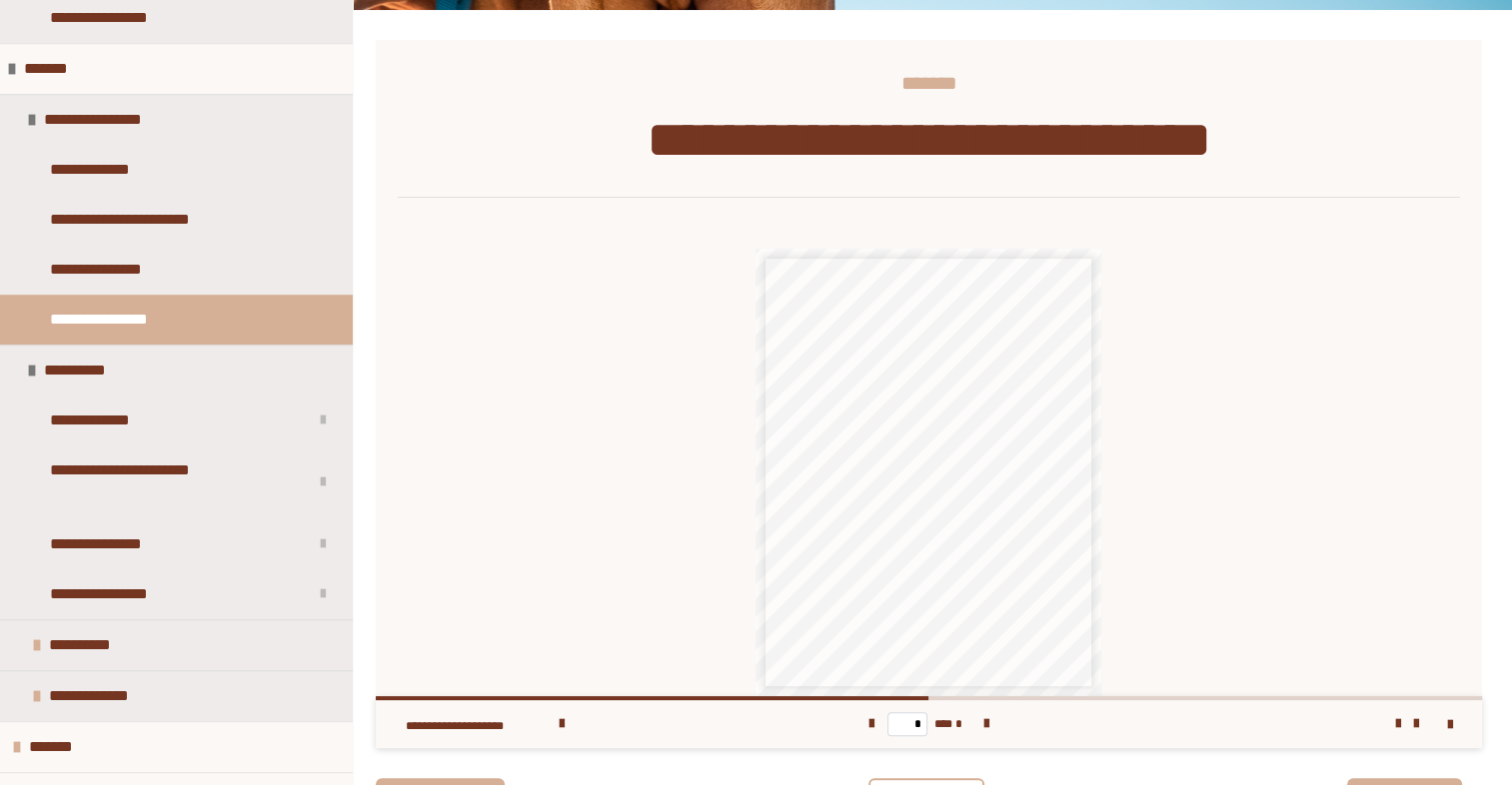 scroll, scrollTop: 1195, scrollLeft: 0, axis: vertical 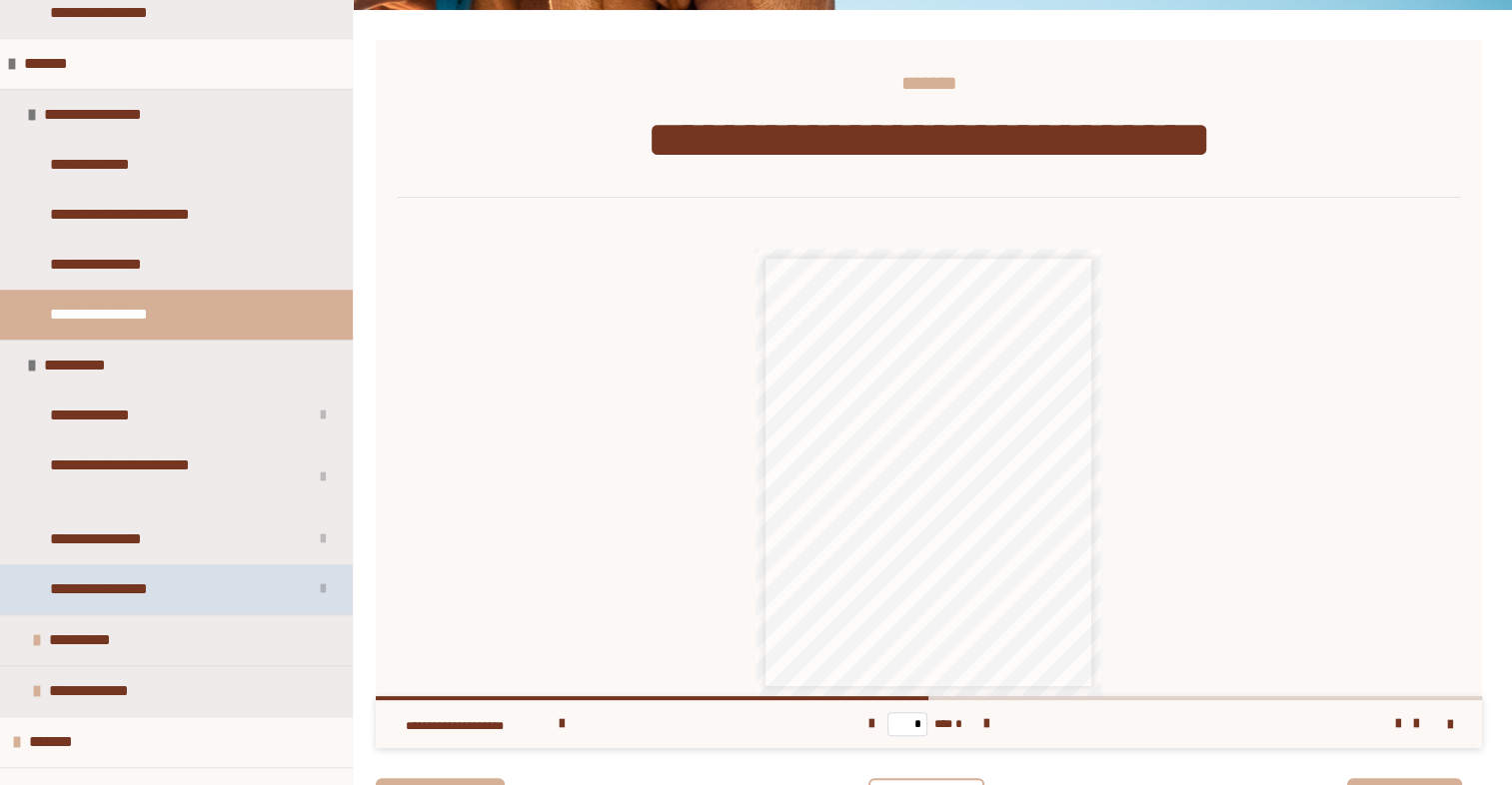 click on "**********" at bounding box center [133, 589] 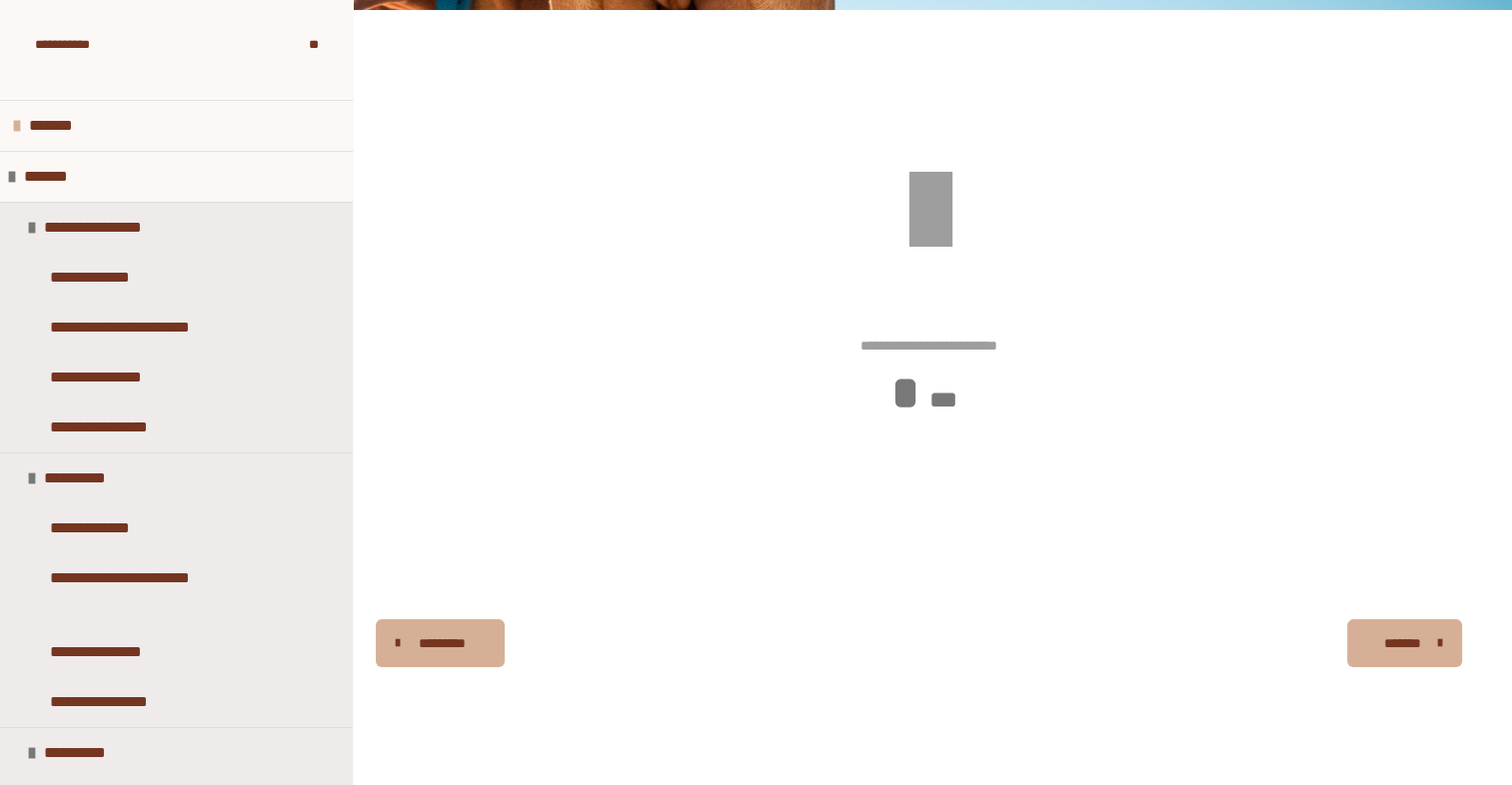 scroll, scrollTop: 0, scrollLeft: 0, axis: both 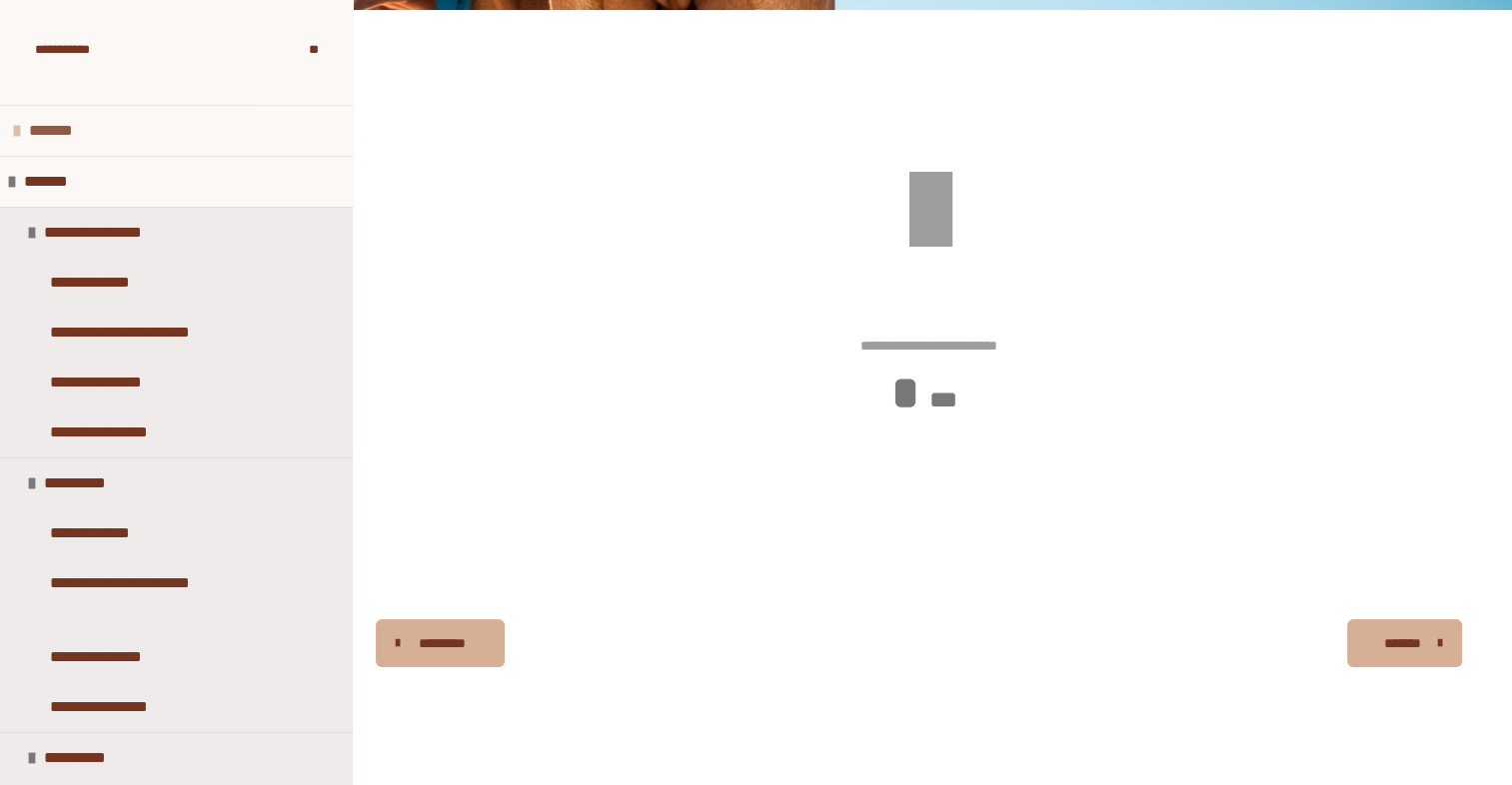 click on "*******" at bounding box center (176, 130) 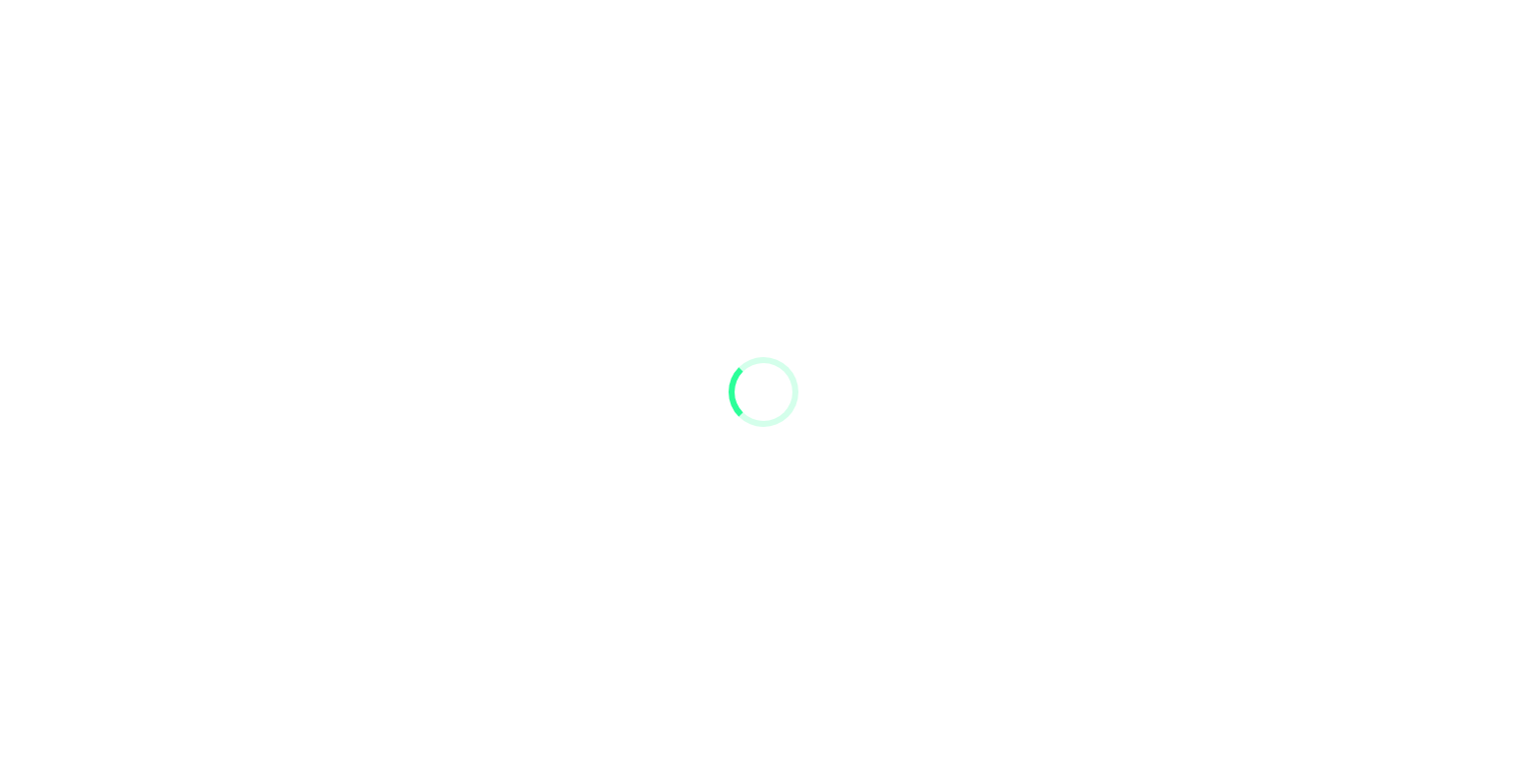 scroll, scrollTop: 0, scrollLeft: 0, axis: both 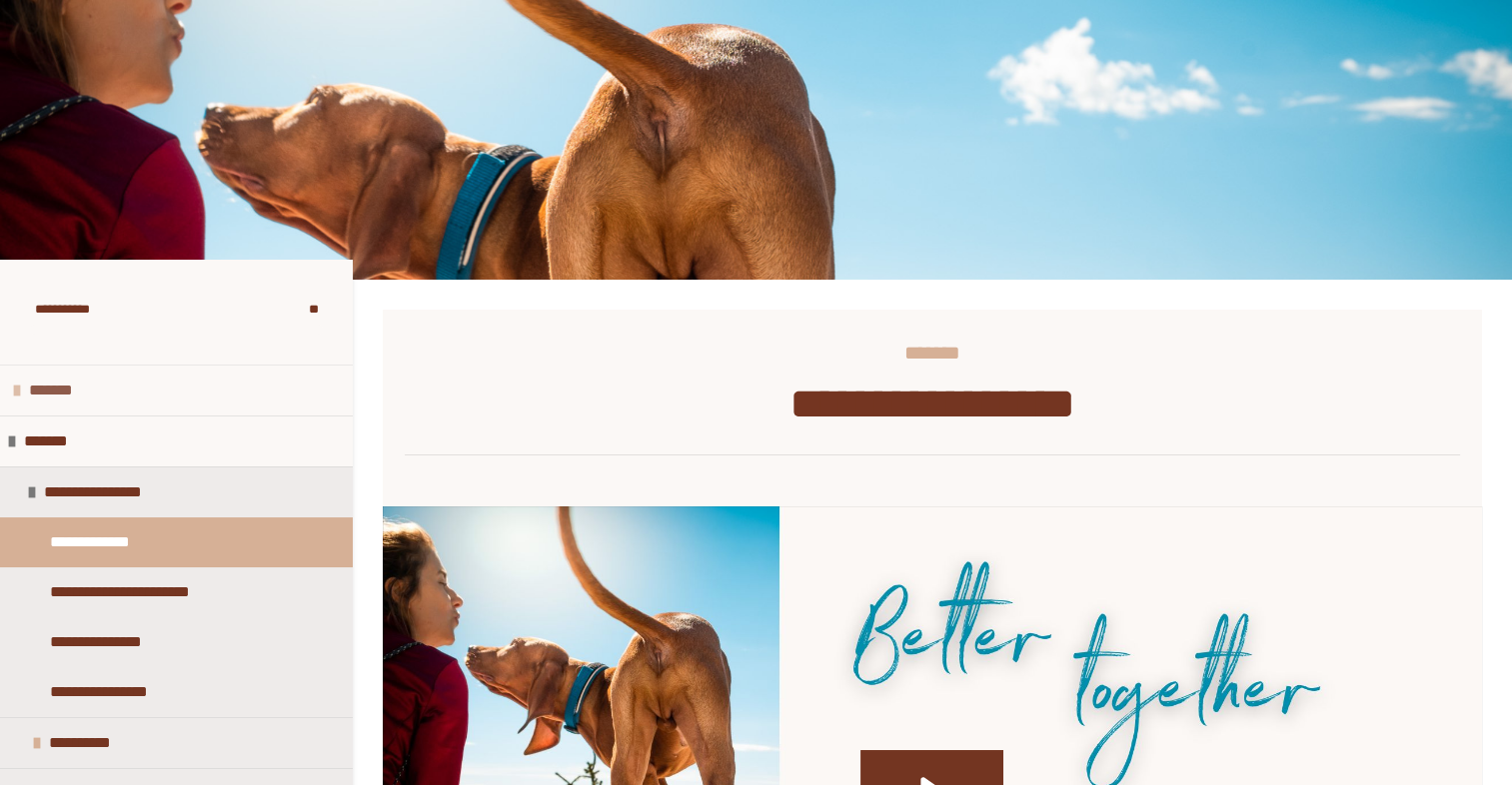 click on "*******" at bounding box center [72, 391] 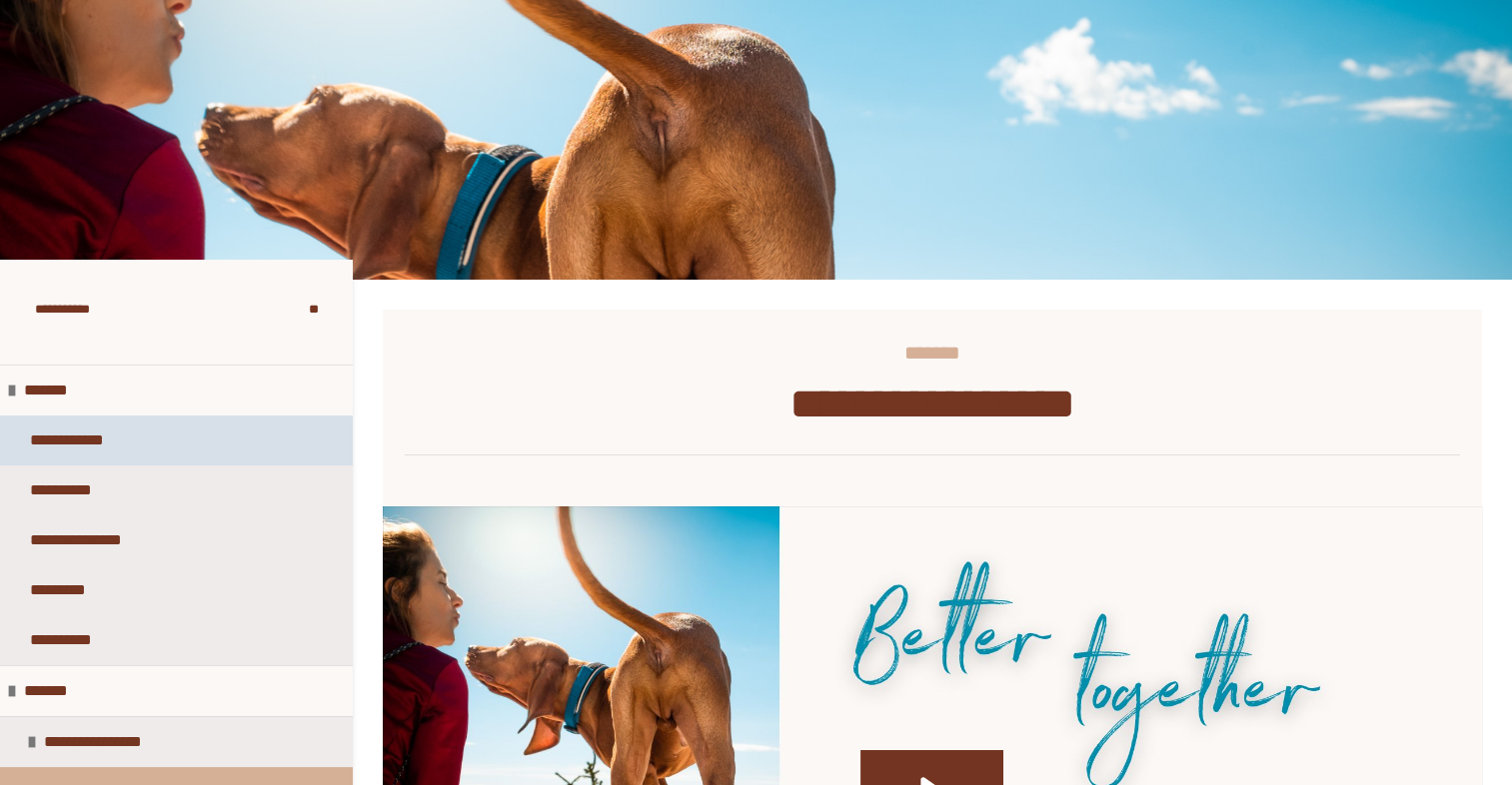 click on "**********" at bounding box center [72, 440] 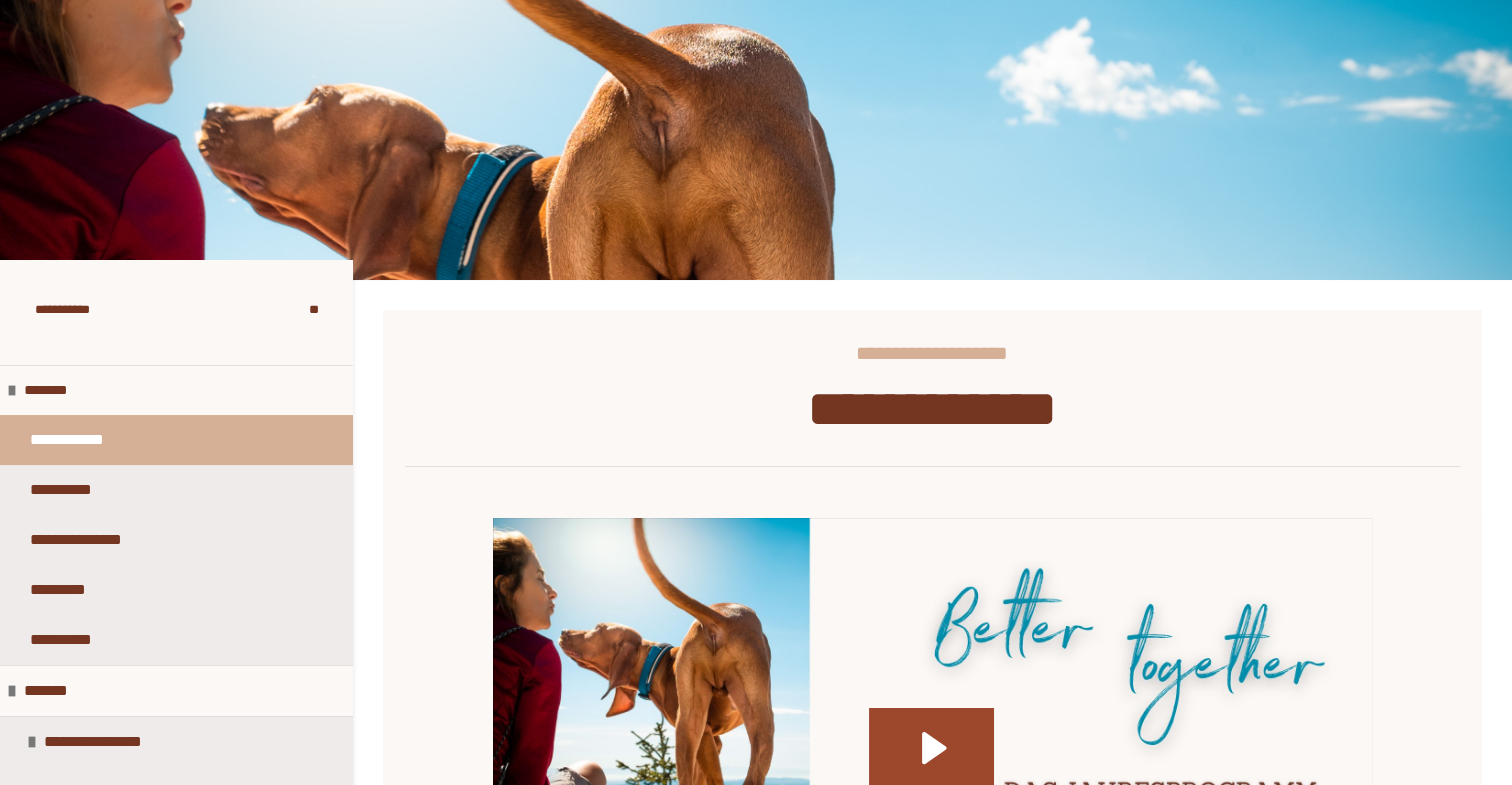 click 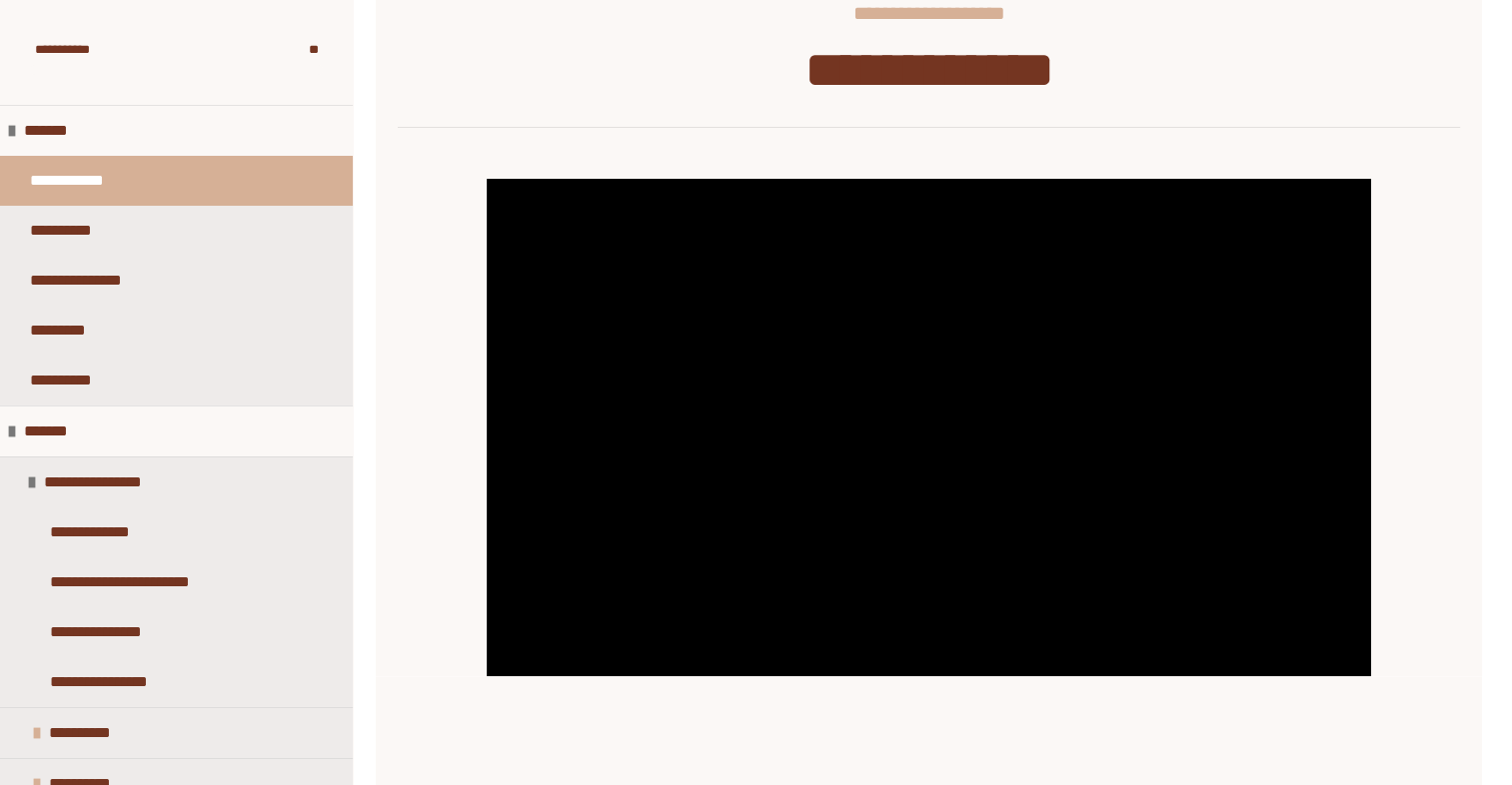 scroll, scrollTop: 364, scrollLeft: 0, axis: vertical 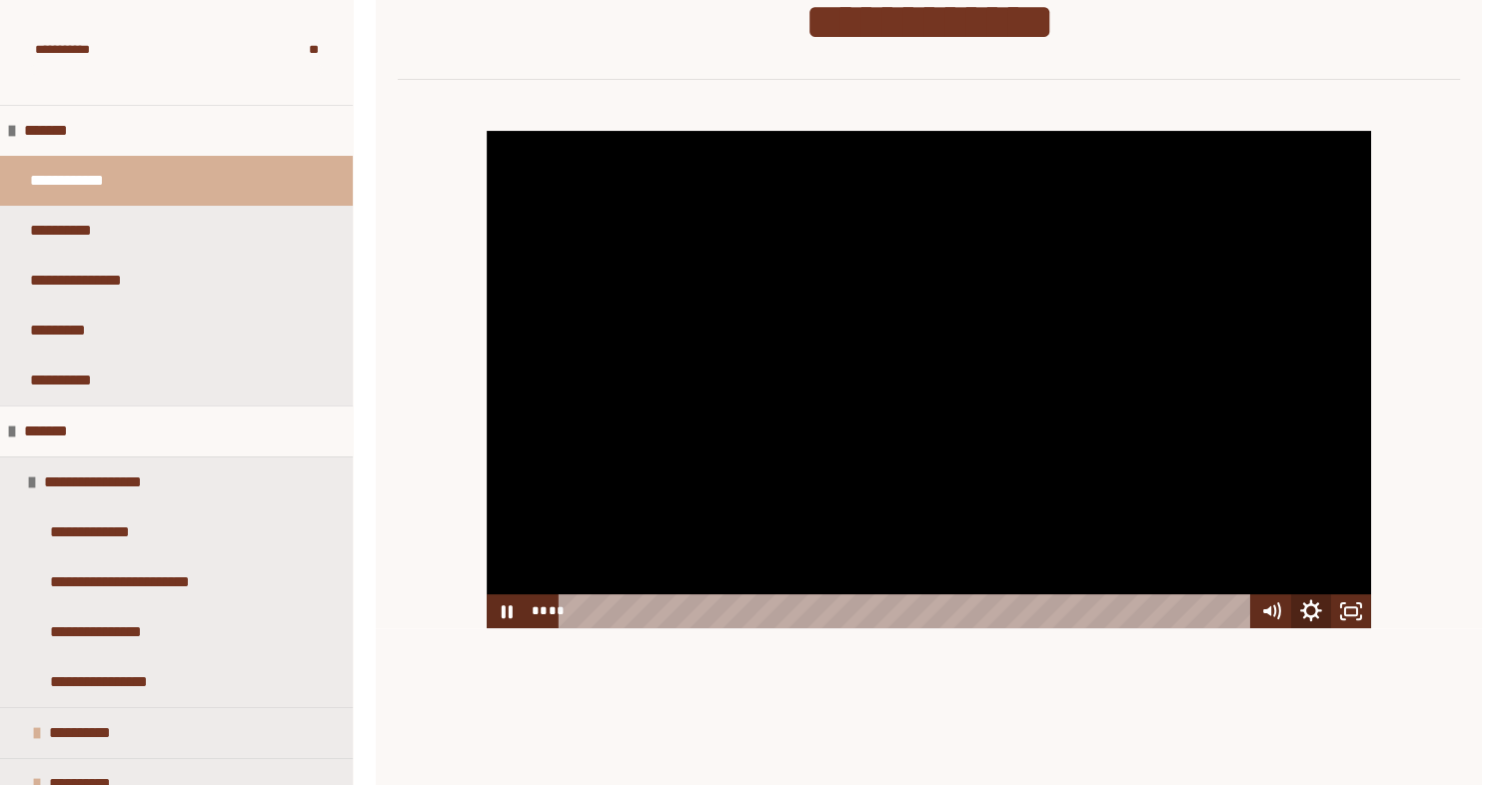 click 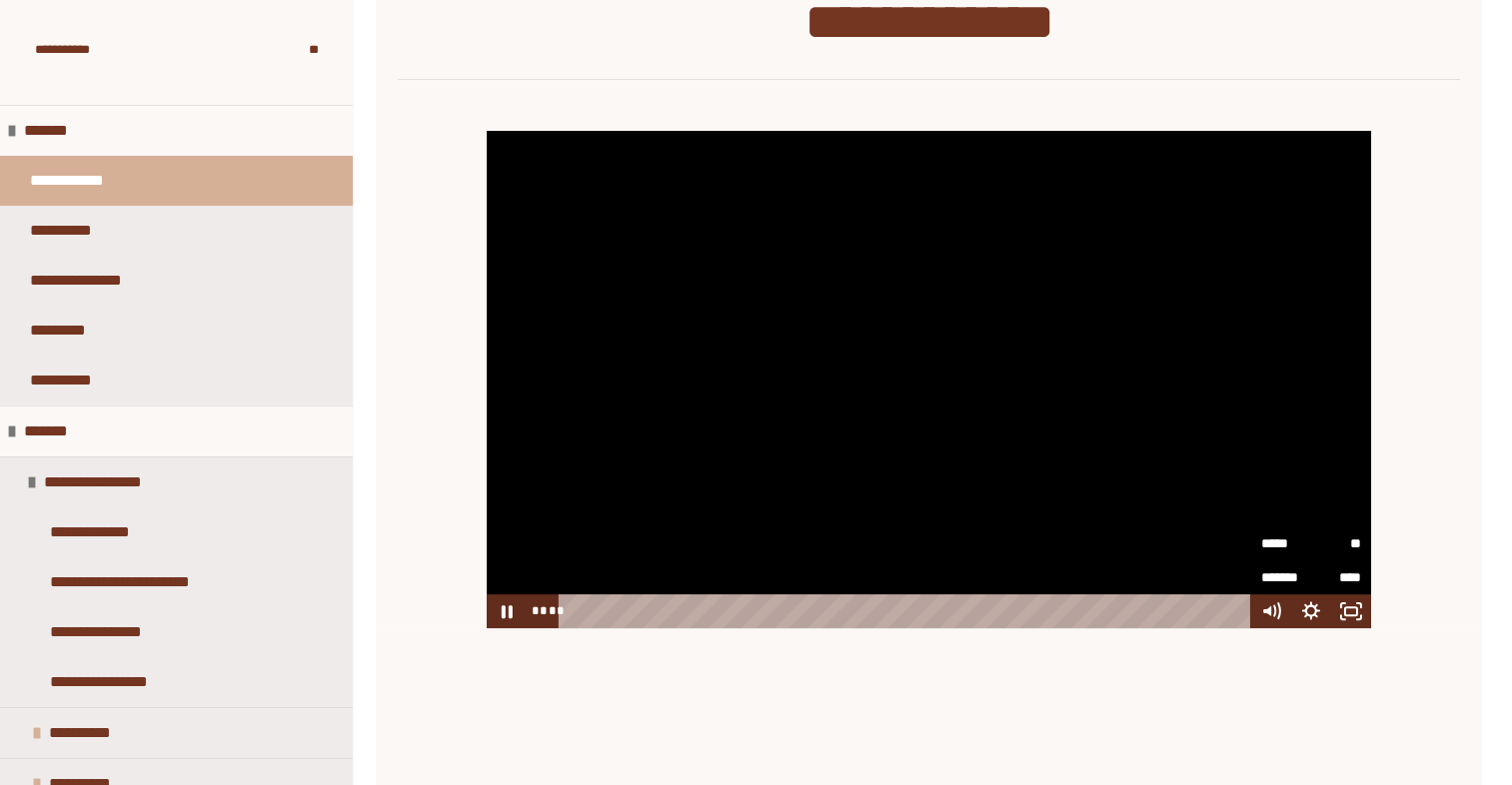 click on "**" at bounding box center (1336, 543) 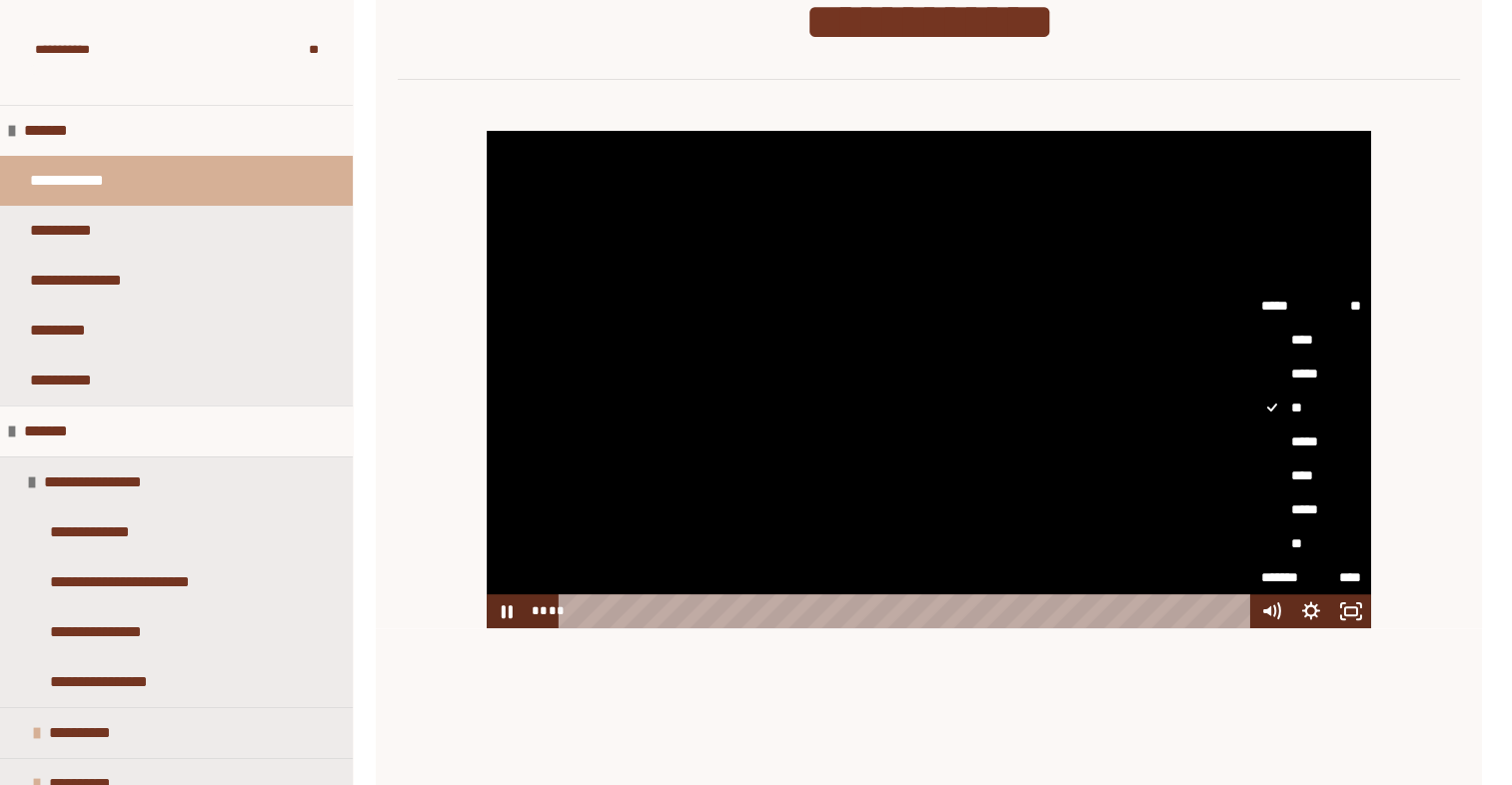 click on "****" at bounding box center [1311, 475] 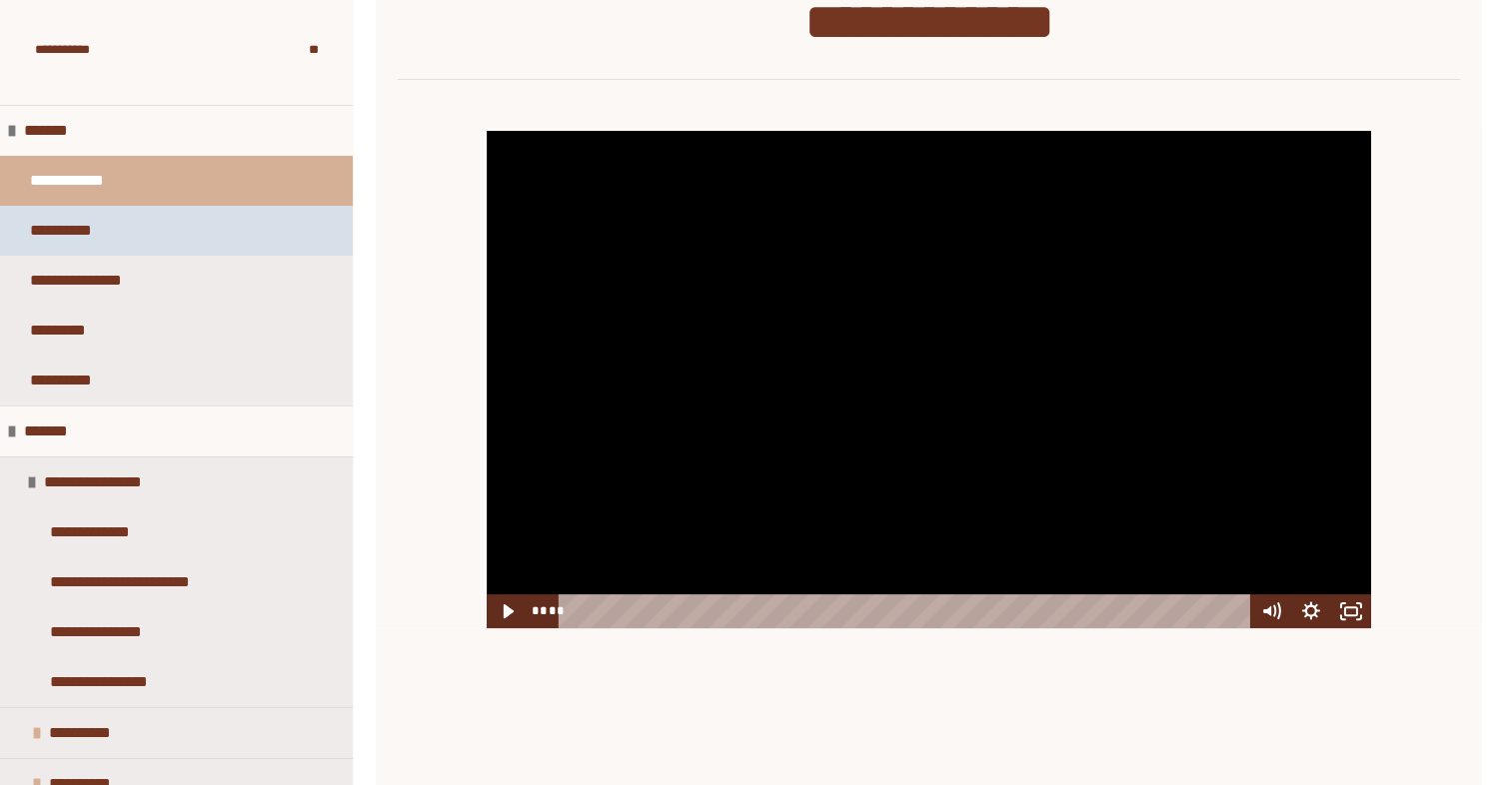 click on "**********" at bounding box center [74, 231] 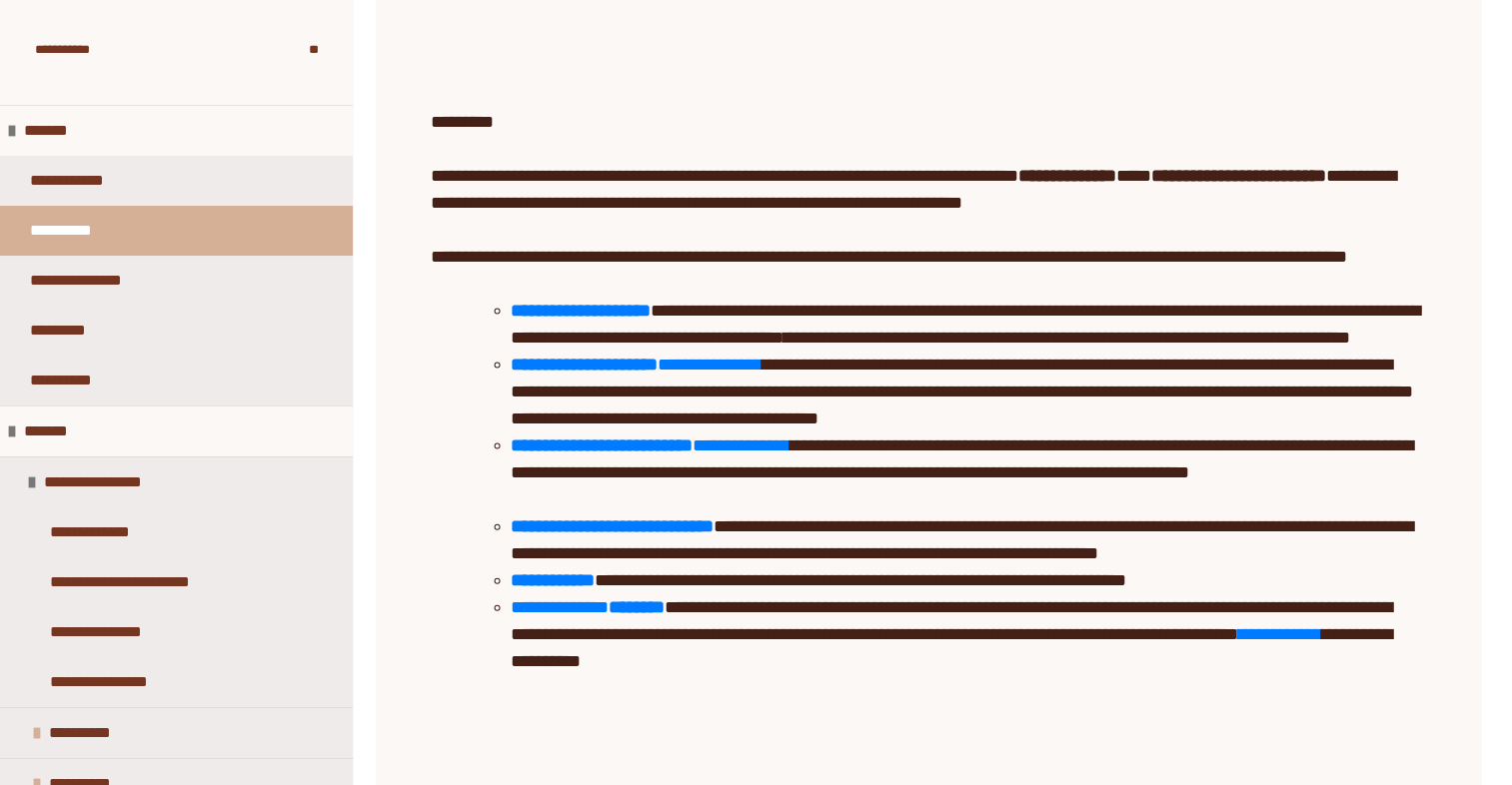 scroll, scrollTop: 495, scrollLeft: 0, axis: vertical 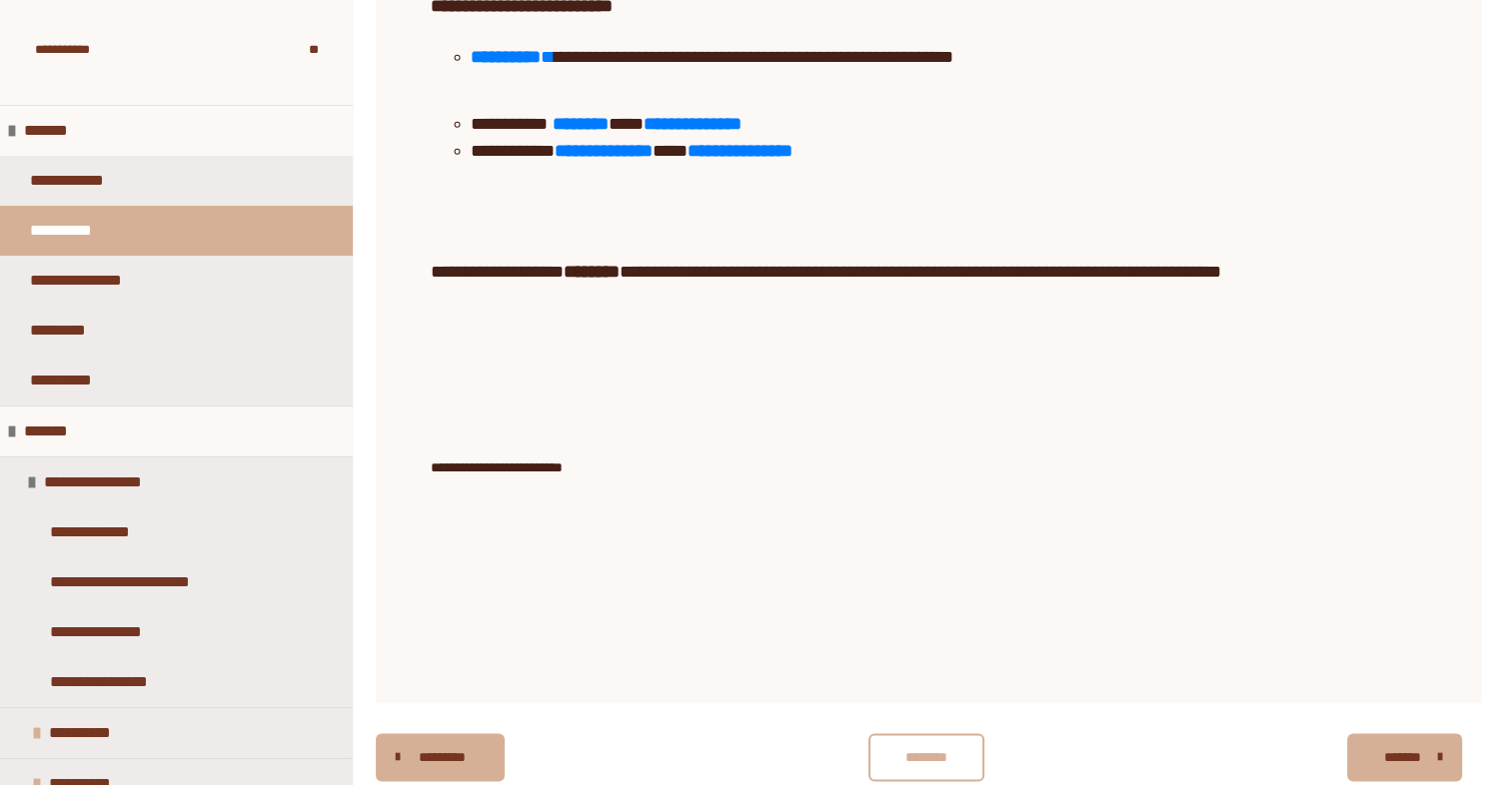 click on "**********" at bounding box center [1126, 272] 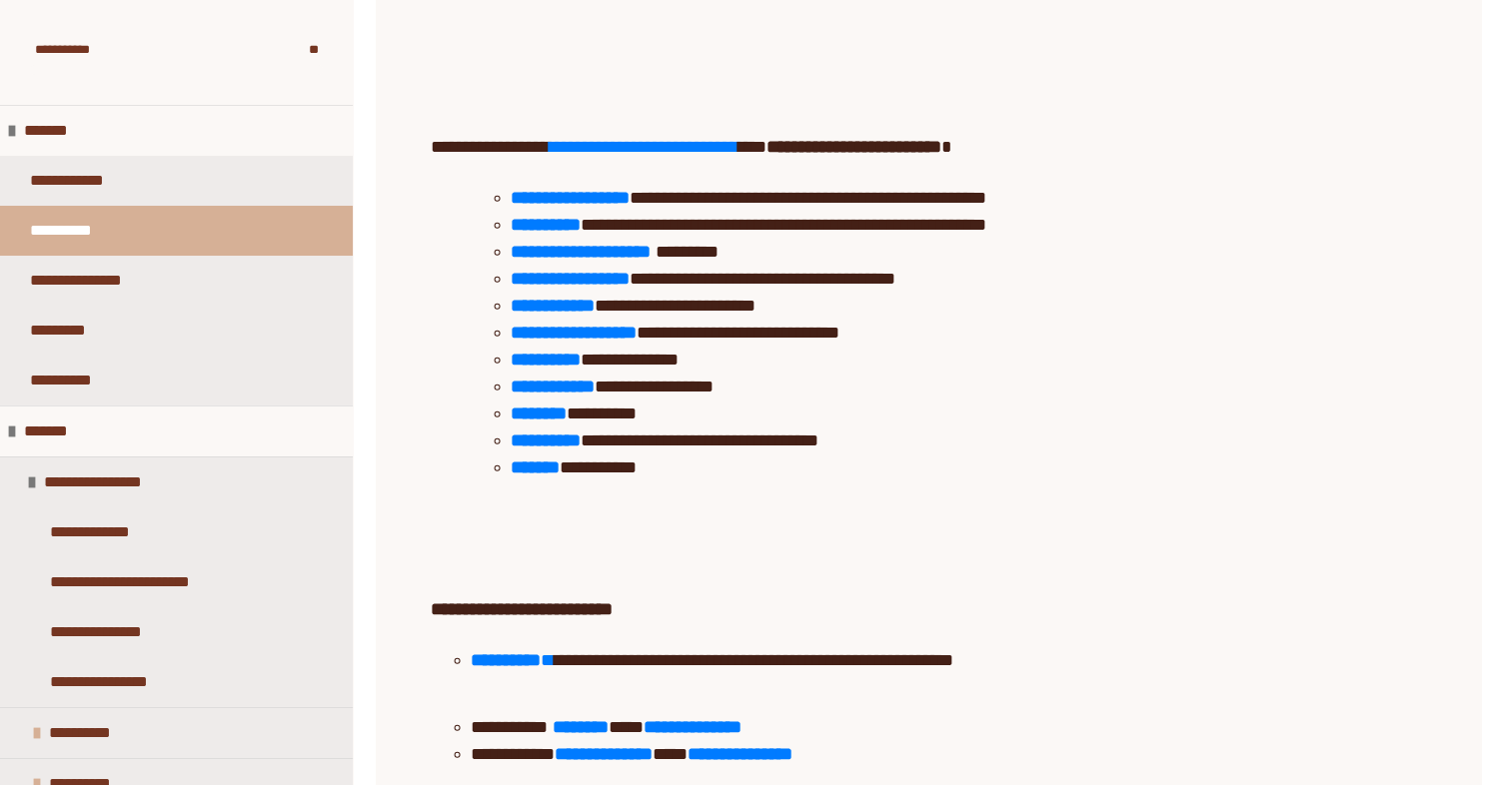scroll, scrollTop: 1637, scrollLeft: 0, axis: vertical 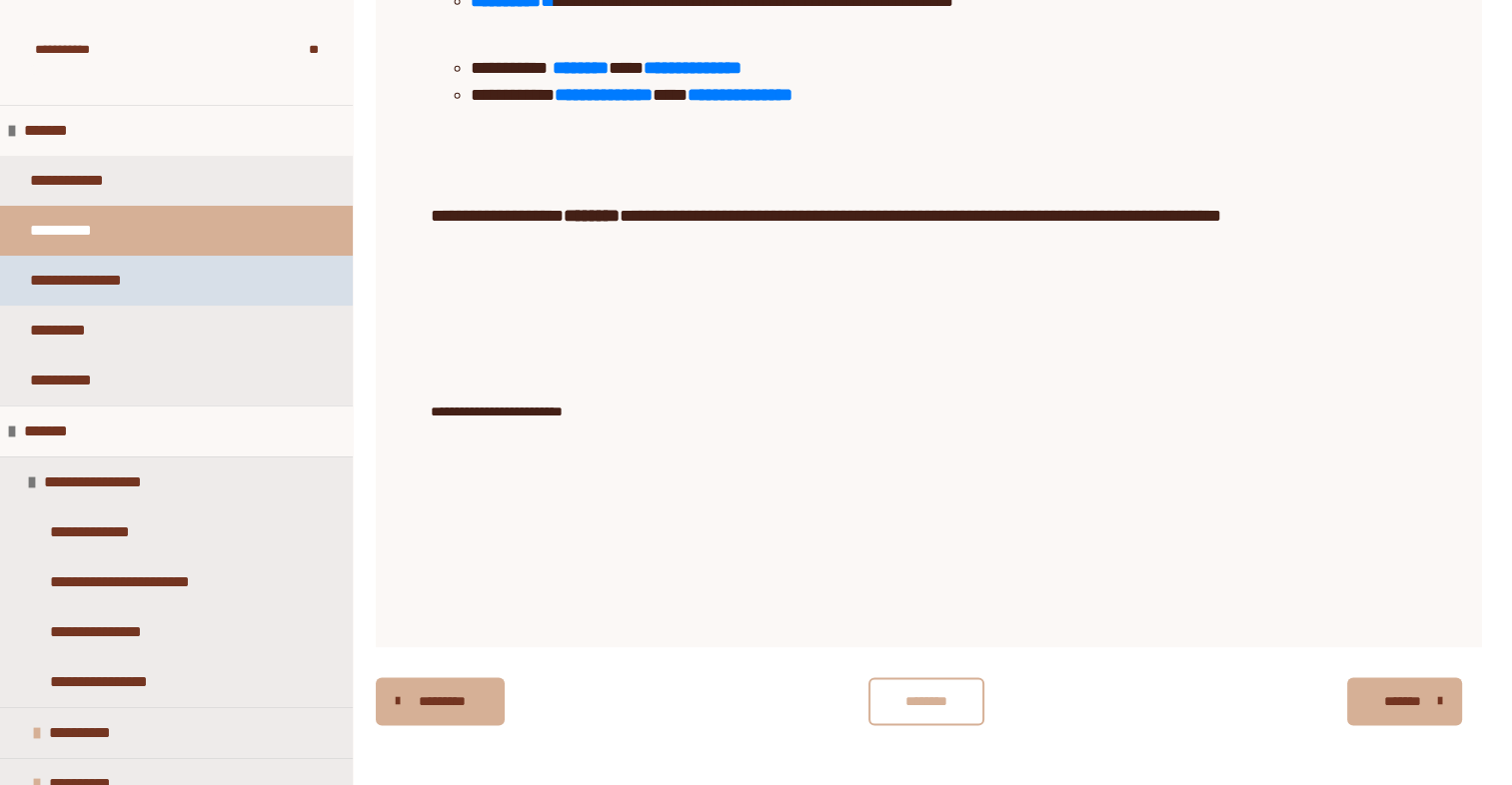 click on "**********" at bounding box center (106, 281) 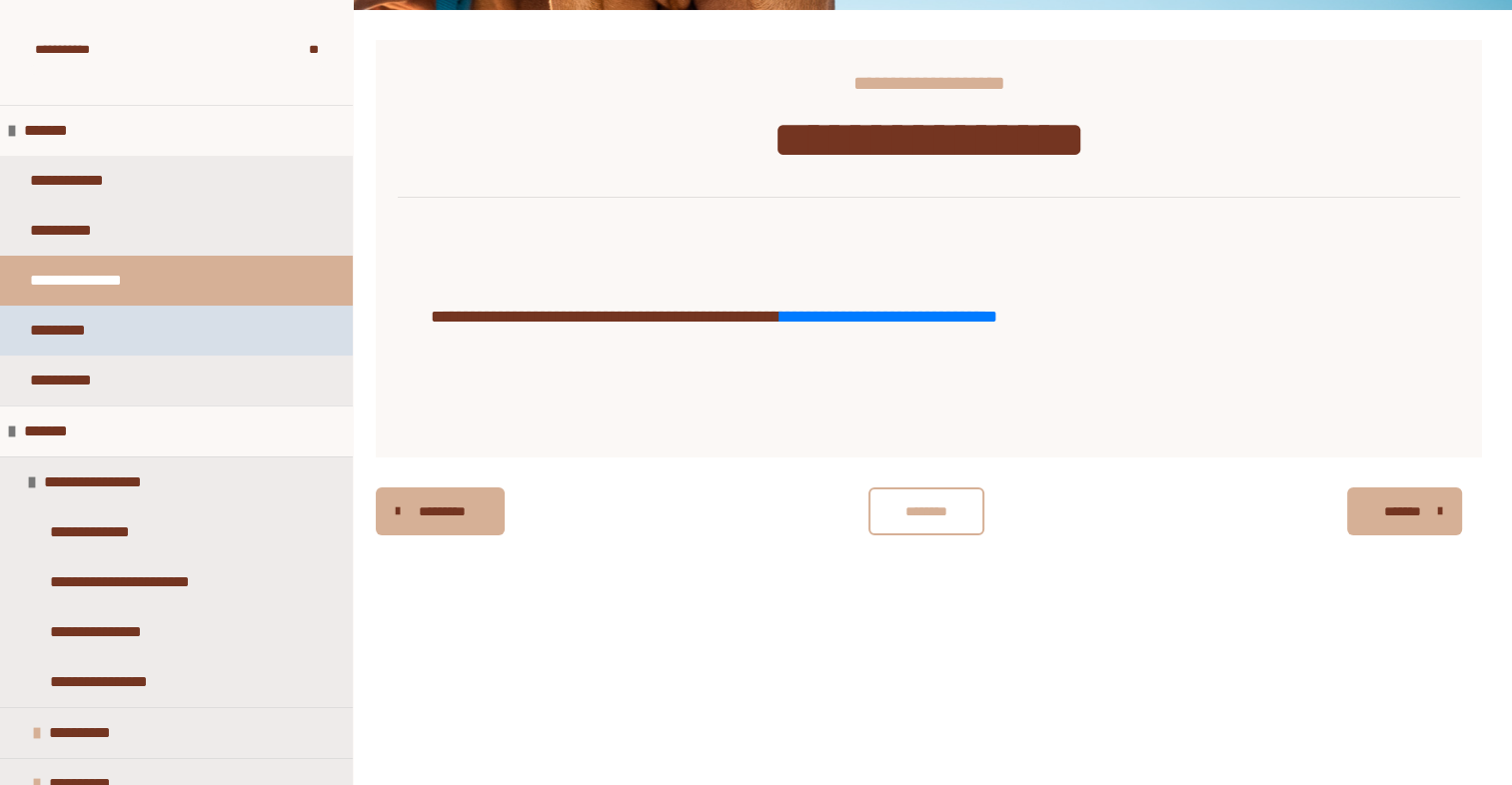 click on "*********" at bounding box center [176, 331] 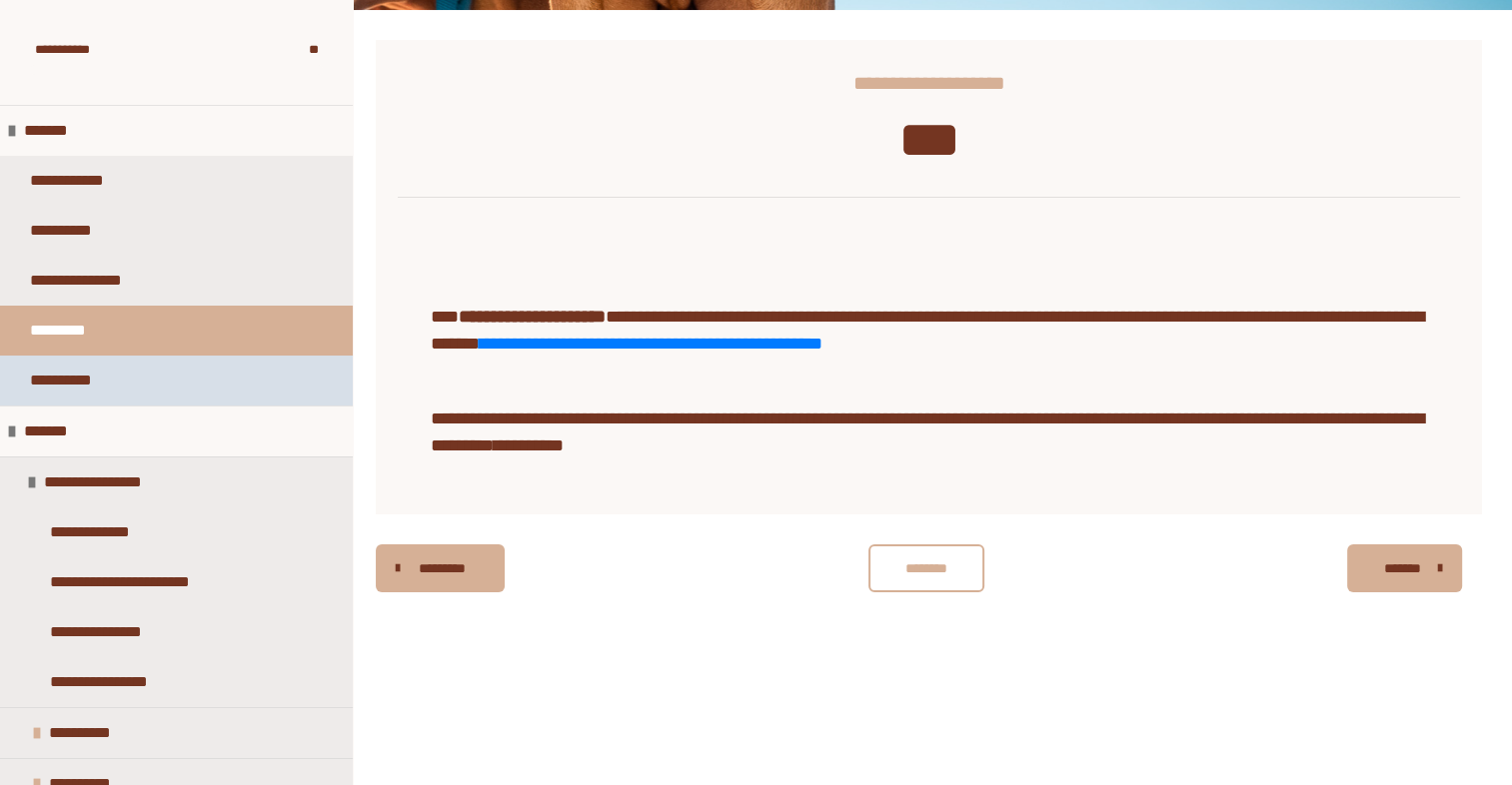 click on "**********" at bounding box center [176, 381] 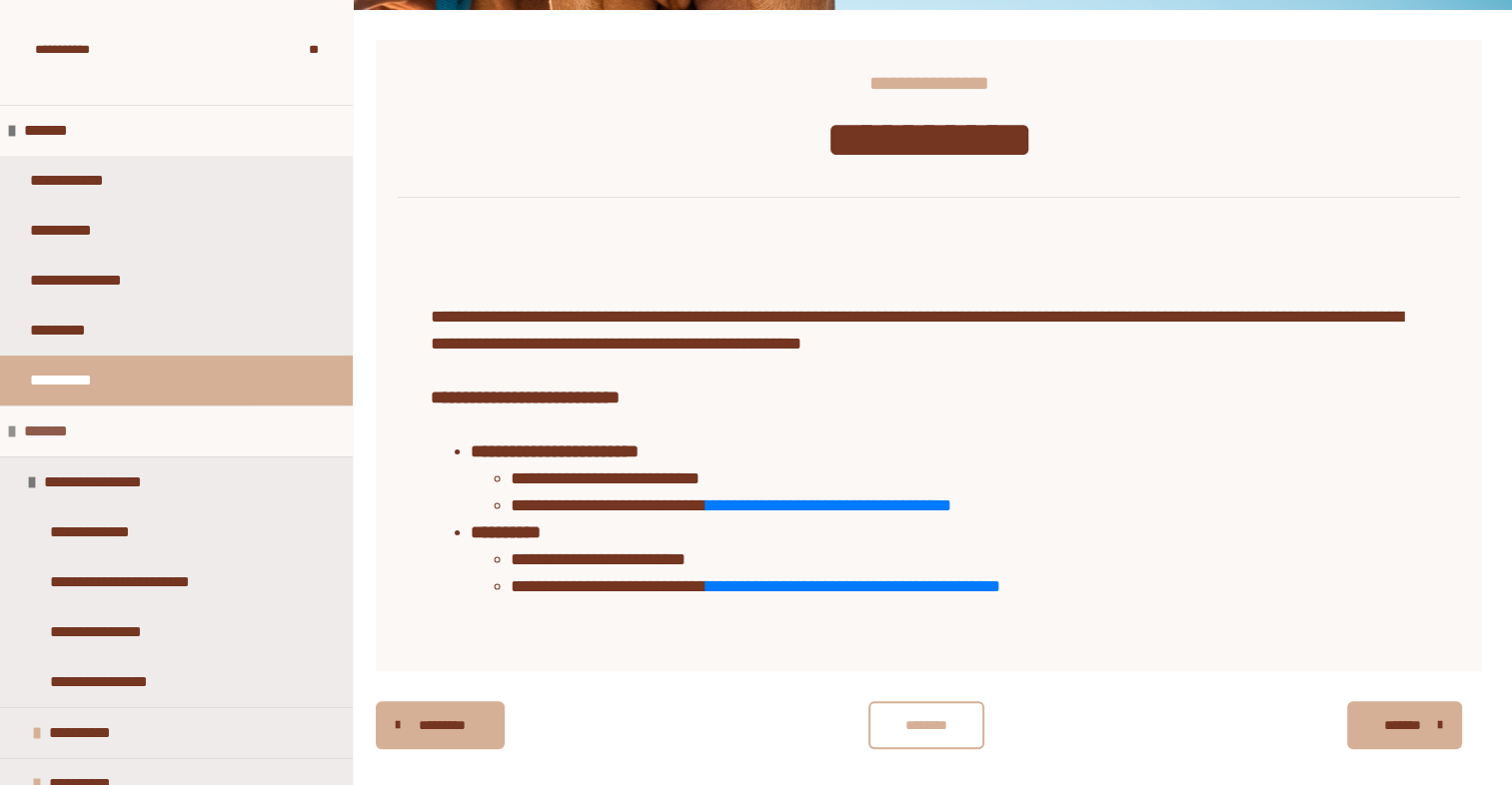 click on "*******" at bounding box center [176, 430] 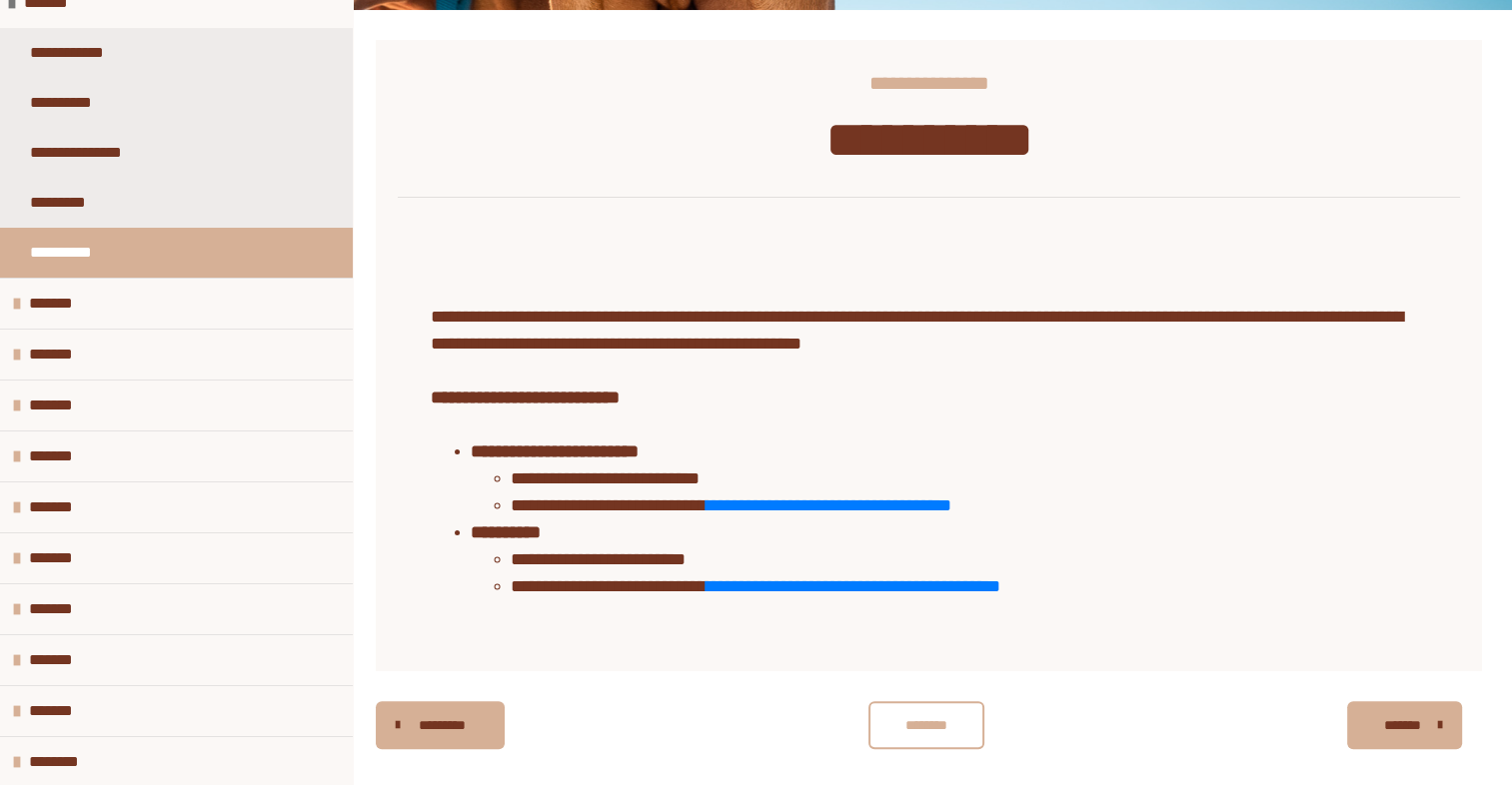 scroll, scrollTop: 130, scrollLeft: 0, axis: vertical 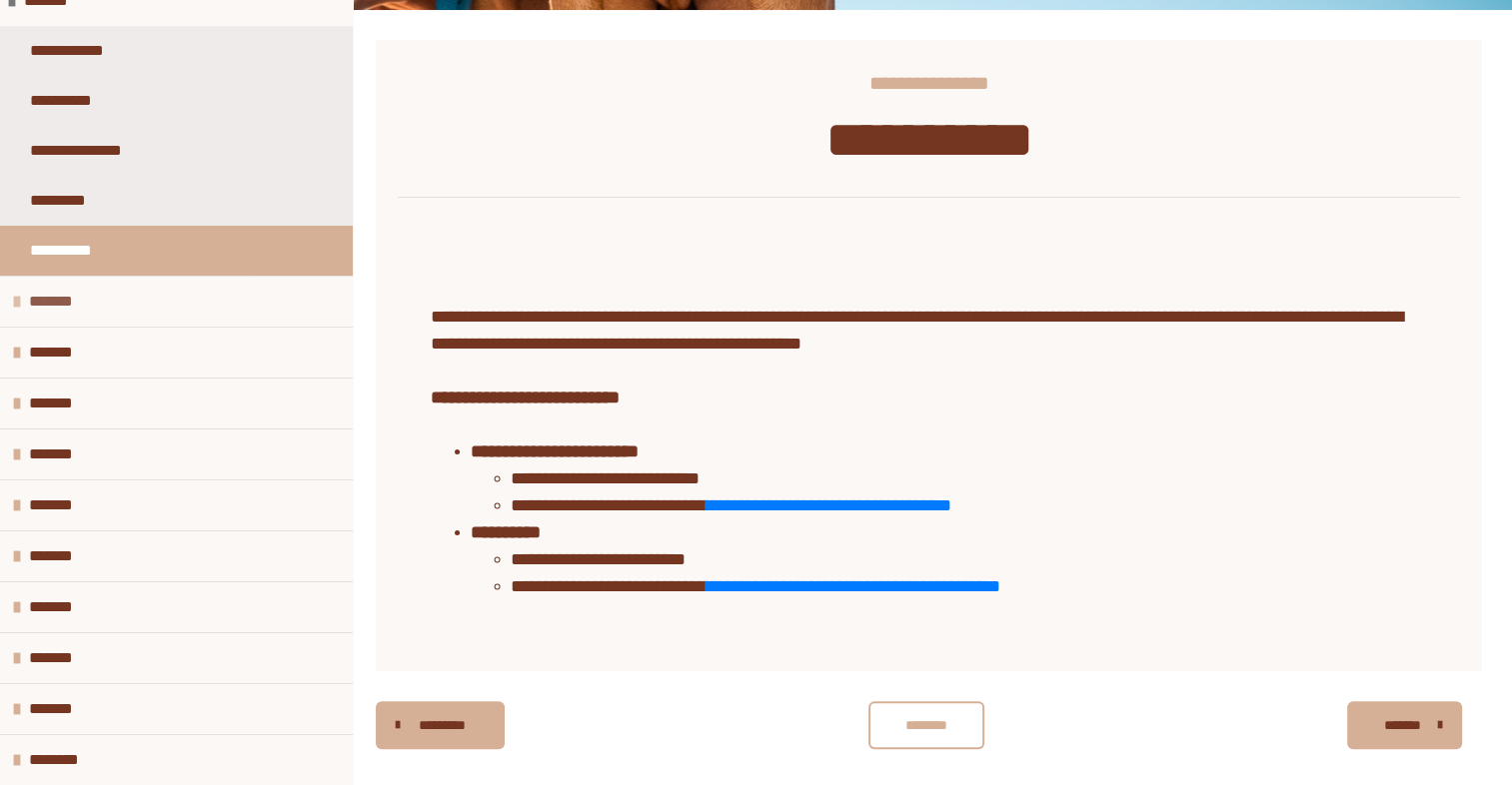 click on "*******" at bounding box center [176, 301] 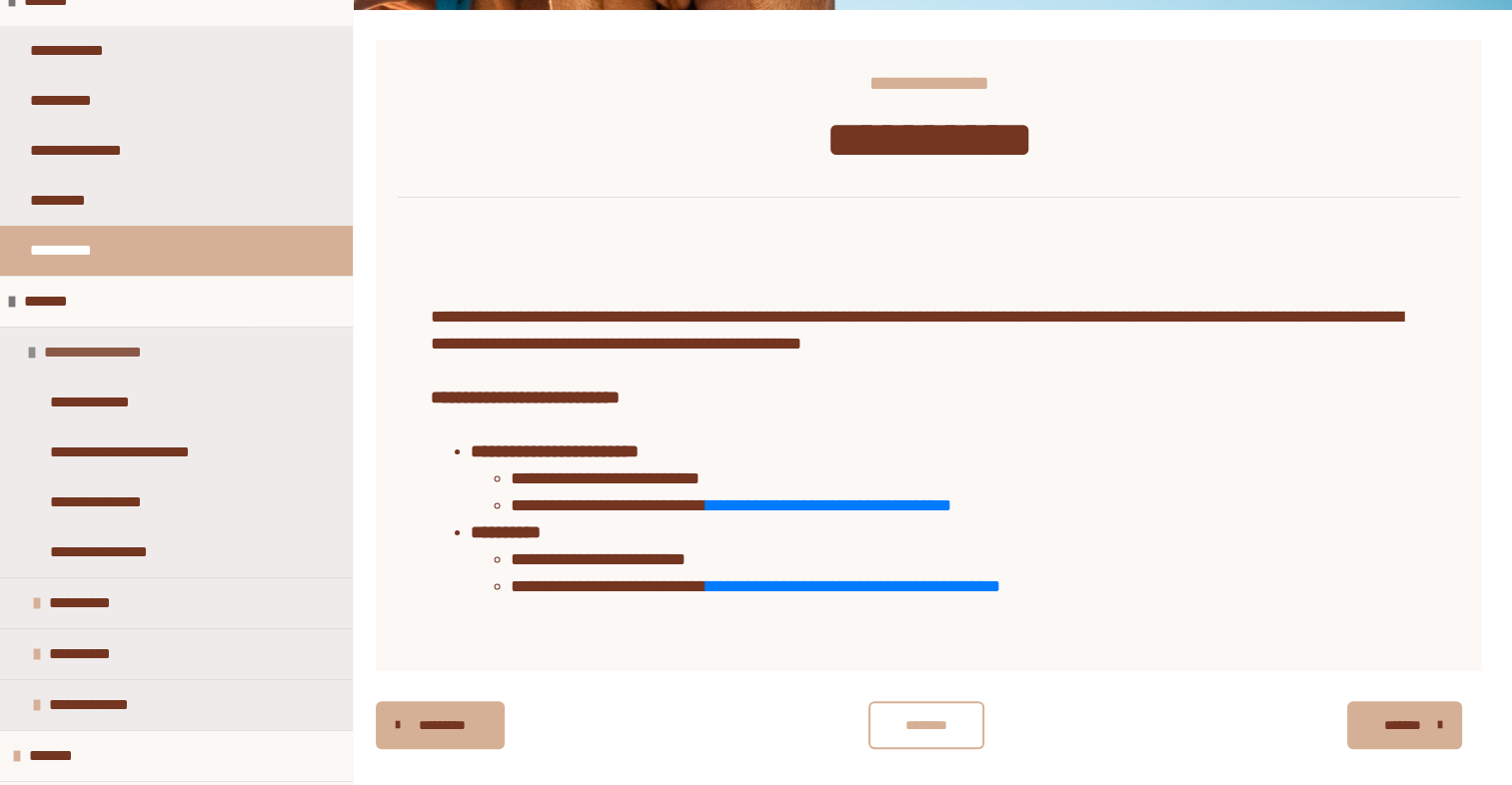 click on "**********" at bounding box center [111, 353] 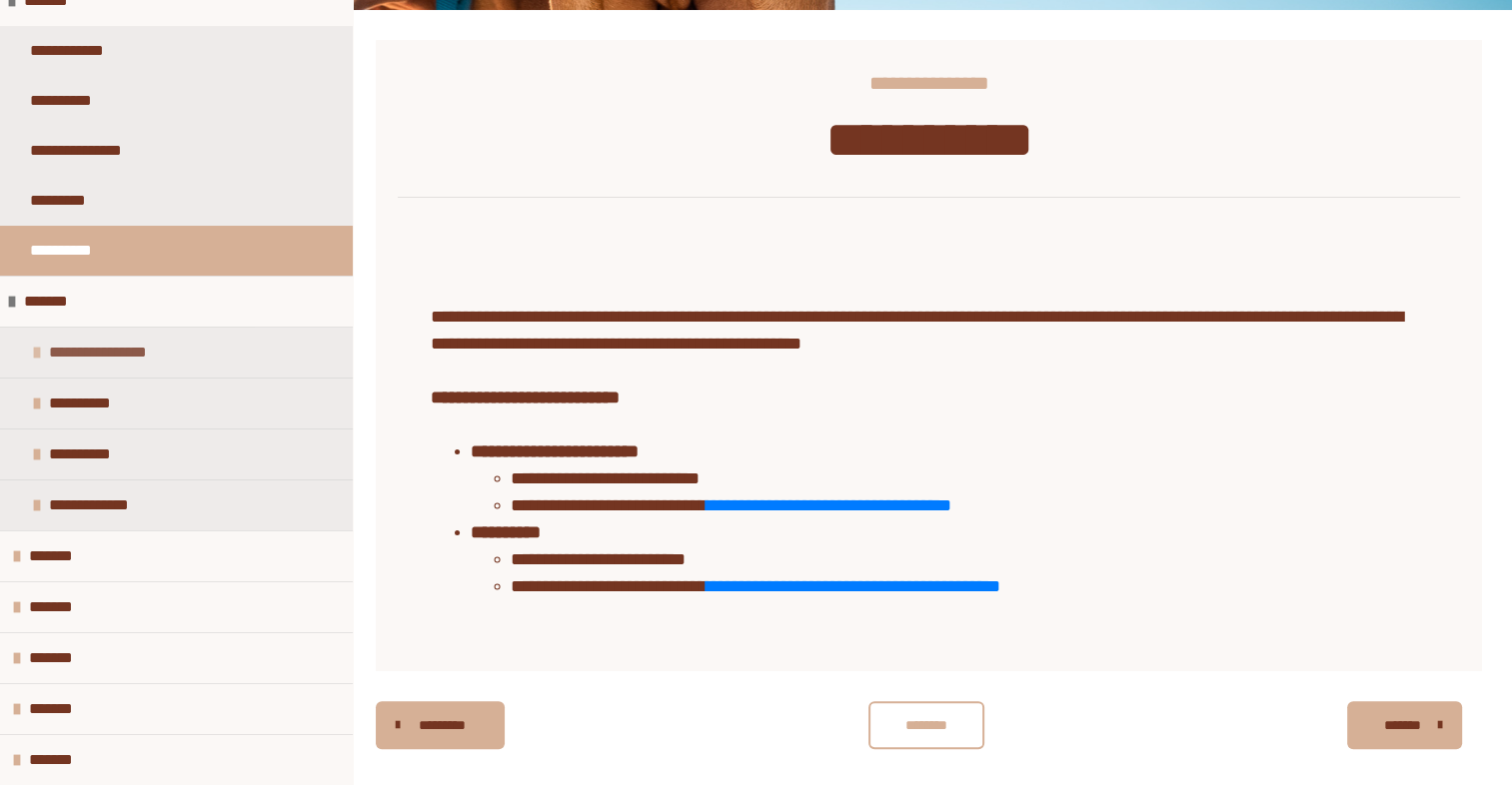 click on "**********" at bounding box center (116, 353) 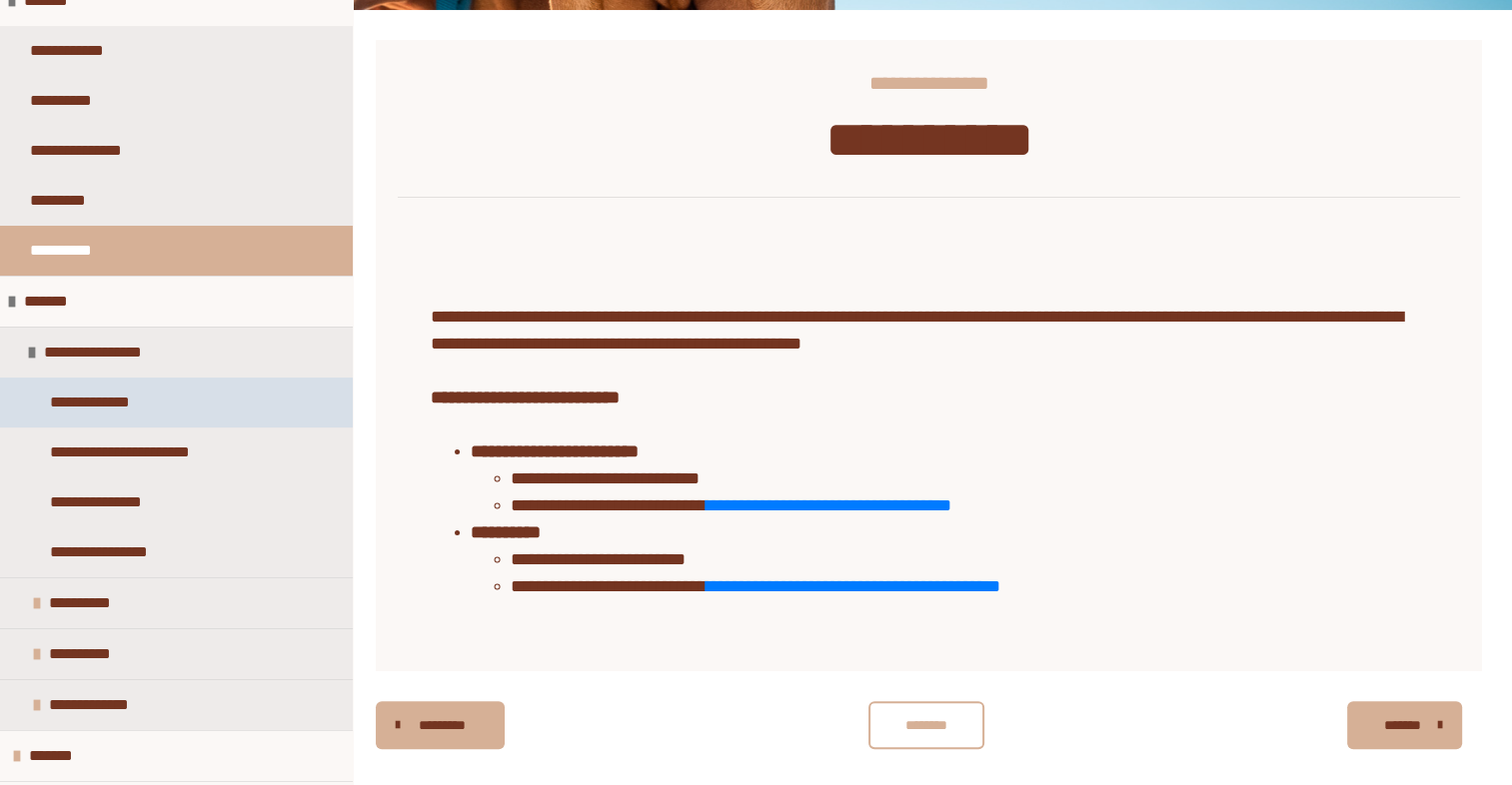 click on "**********" at bounding box center [107, 402] 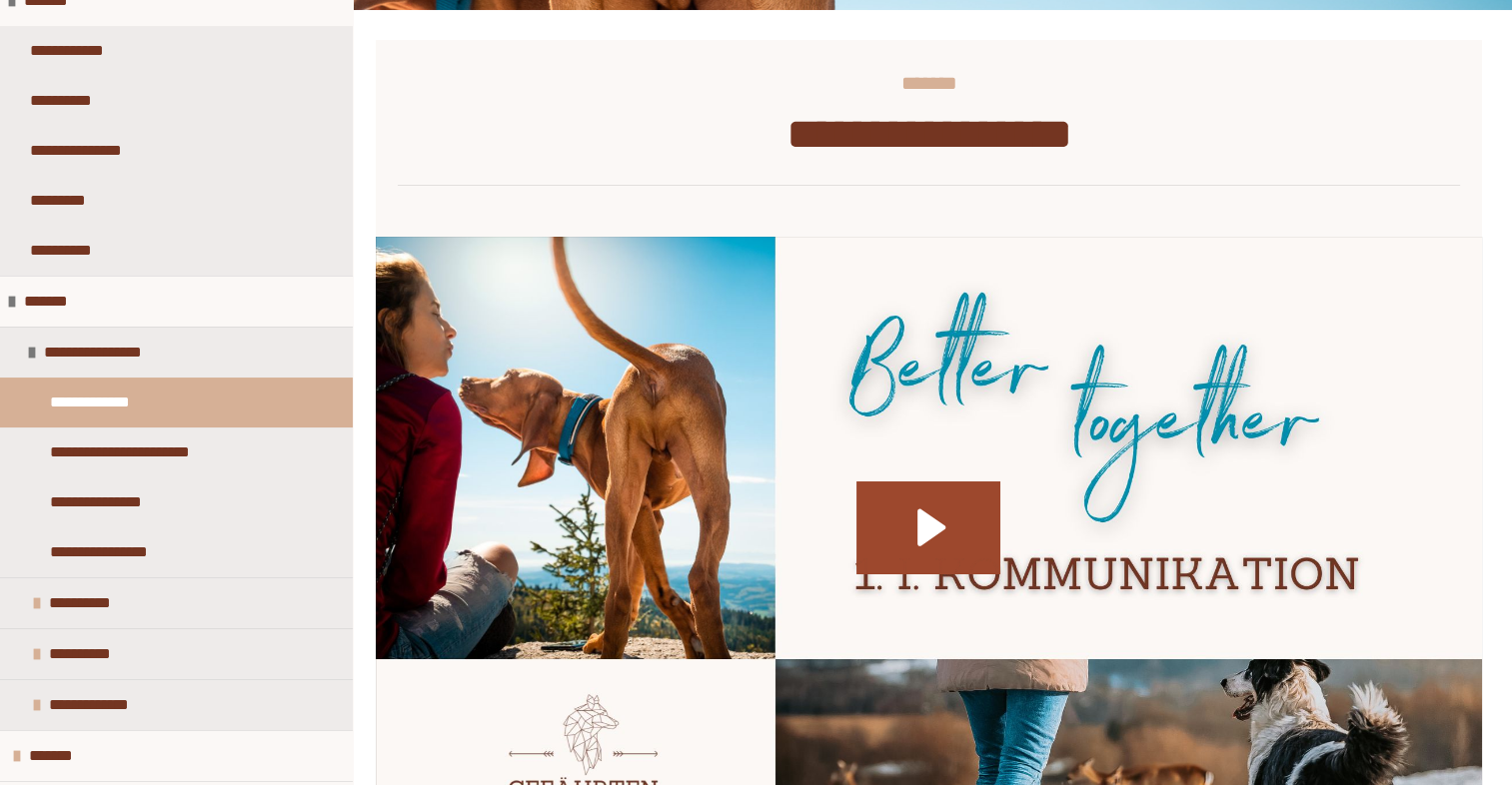 click 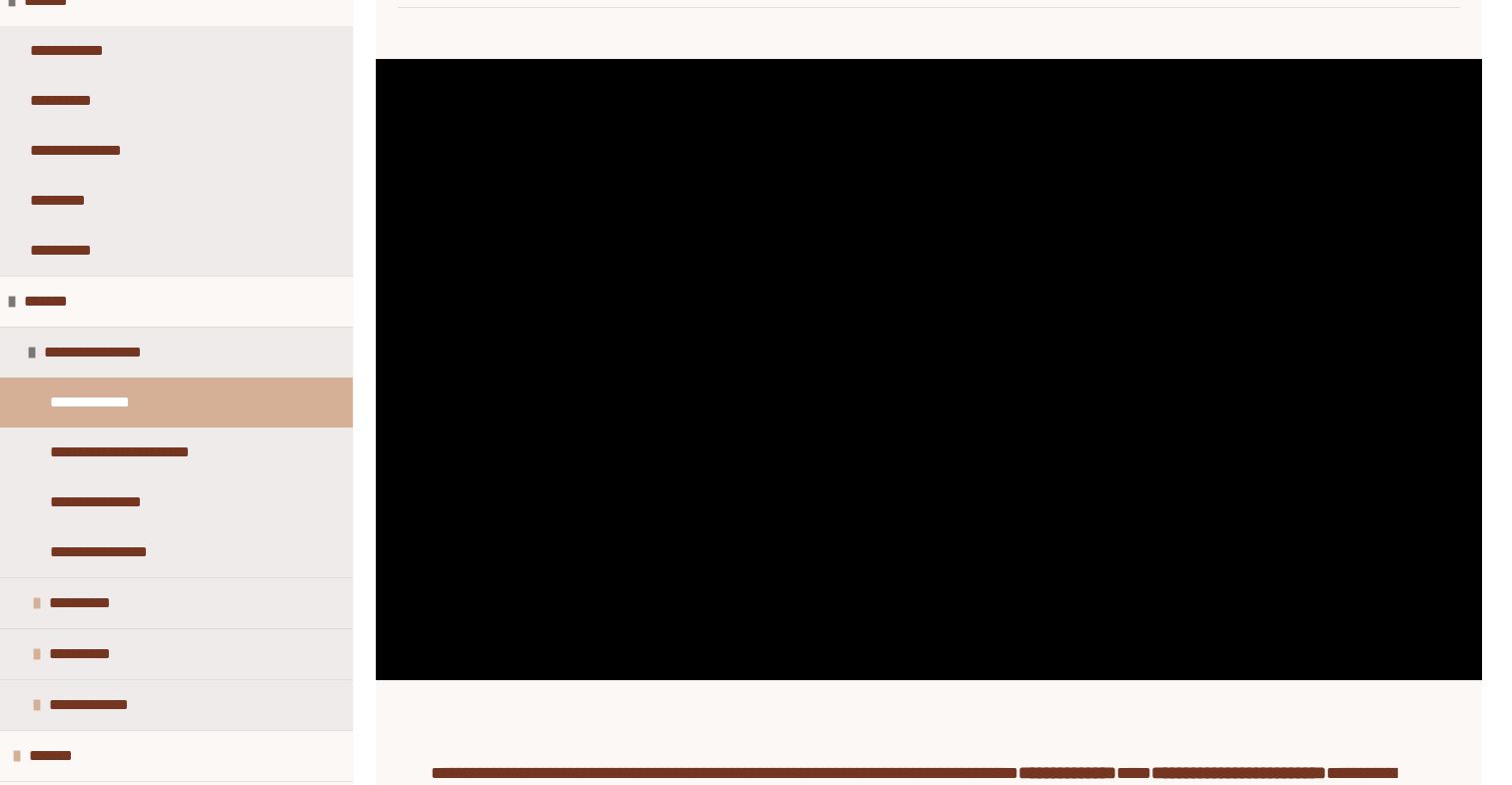 scroll, scrollTop: 438, scrollLeft: 0, axis: vertical 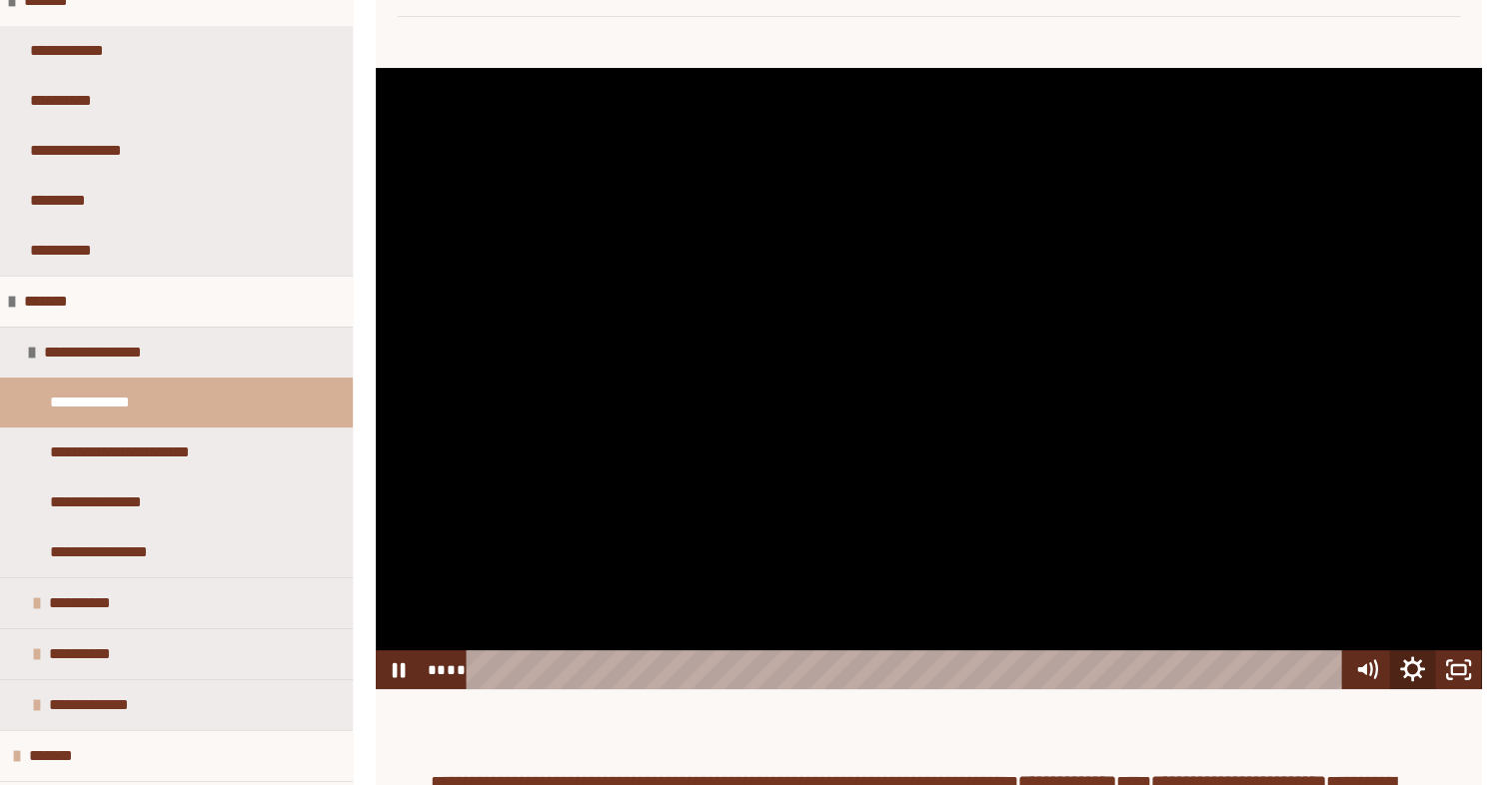 click 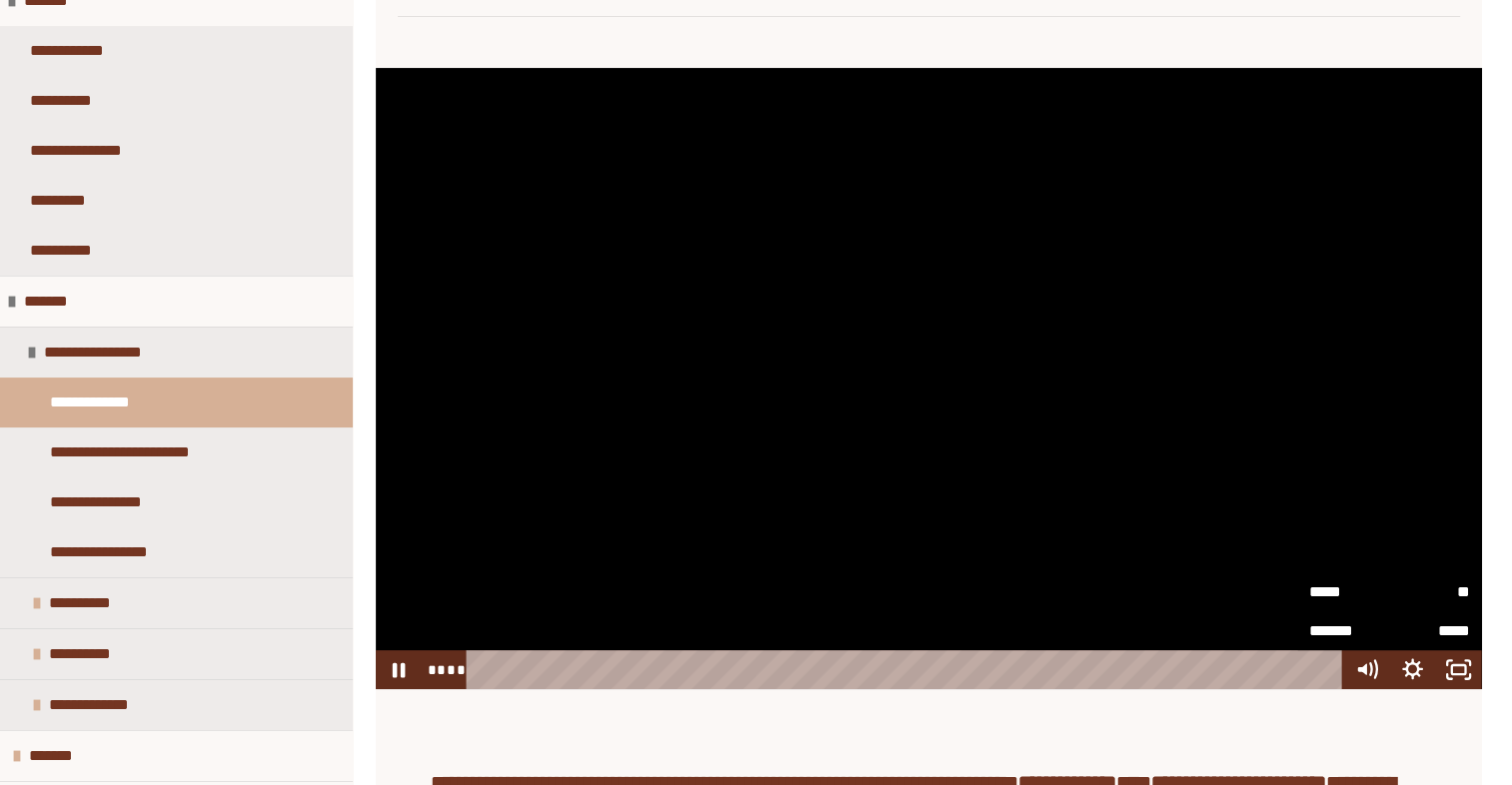 click on "**" at bounding box center [1430, 591] 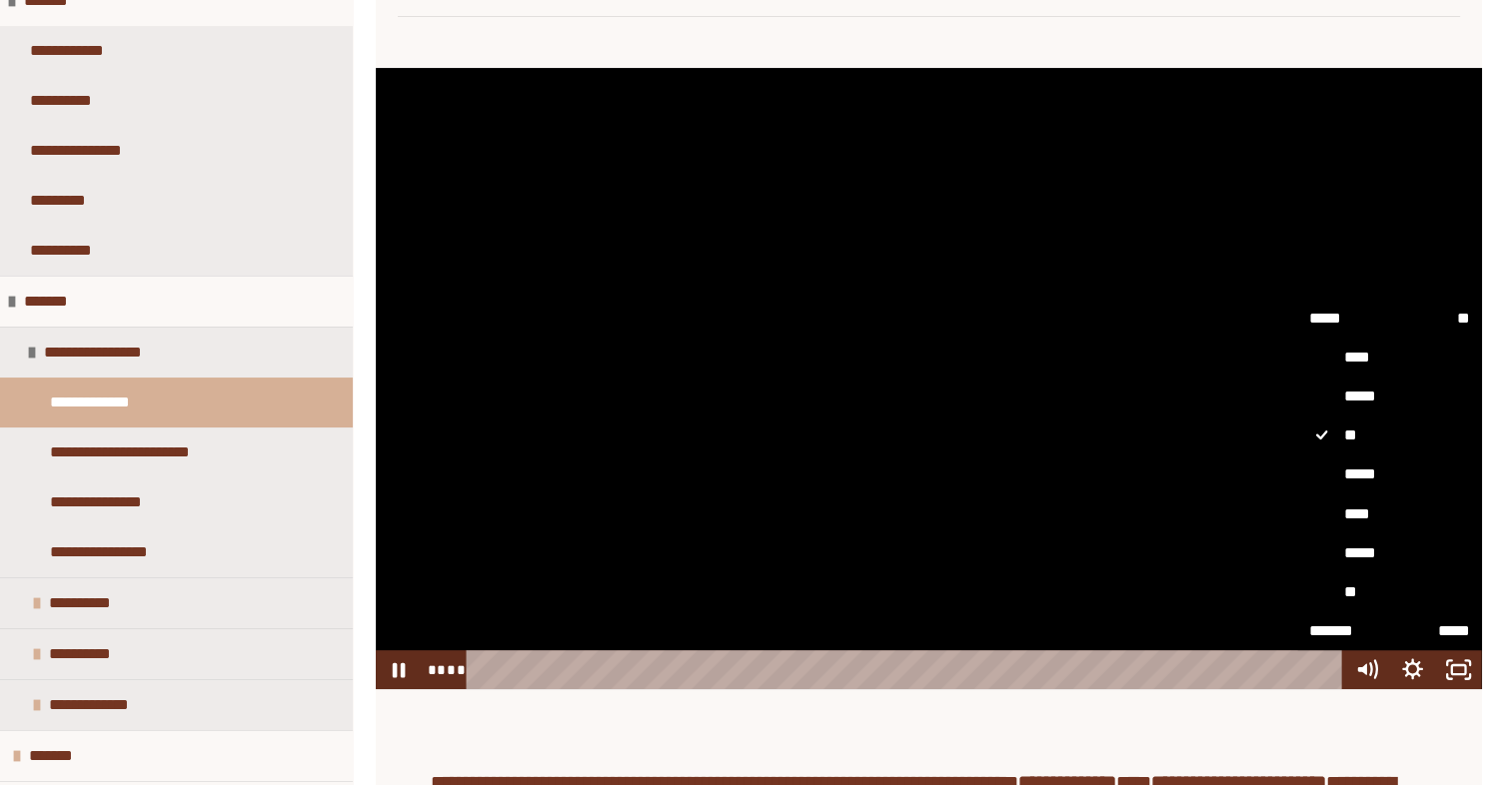 click on "*****" at bounding box center (1389, 474) 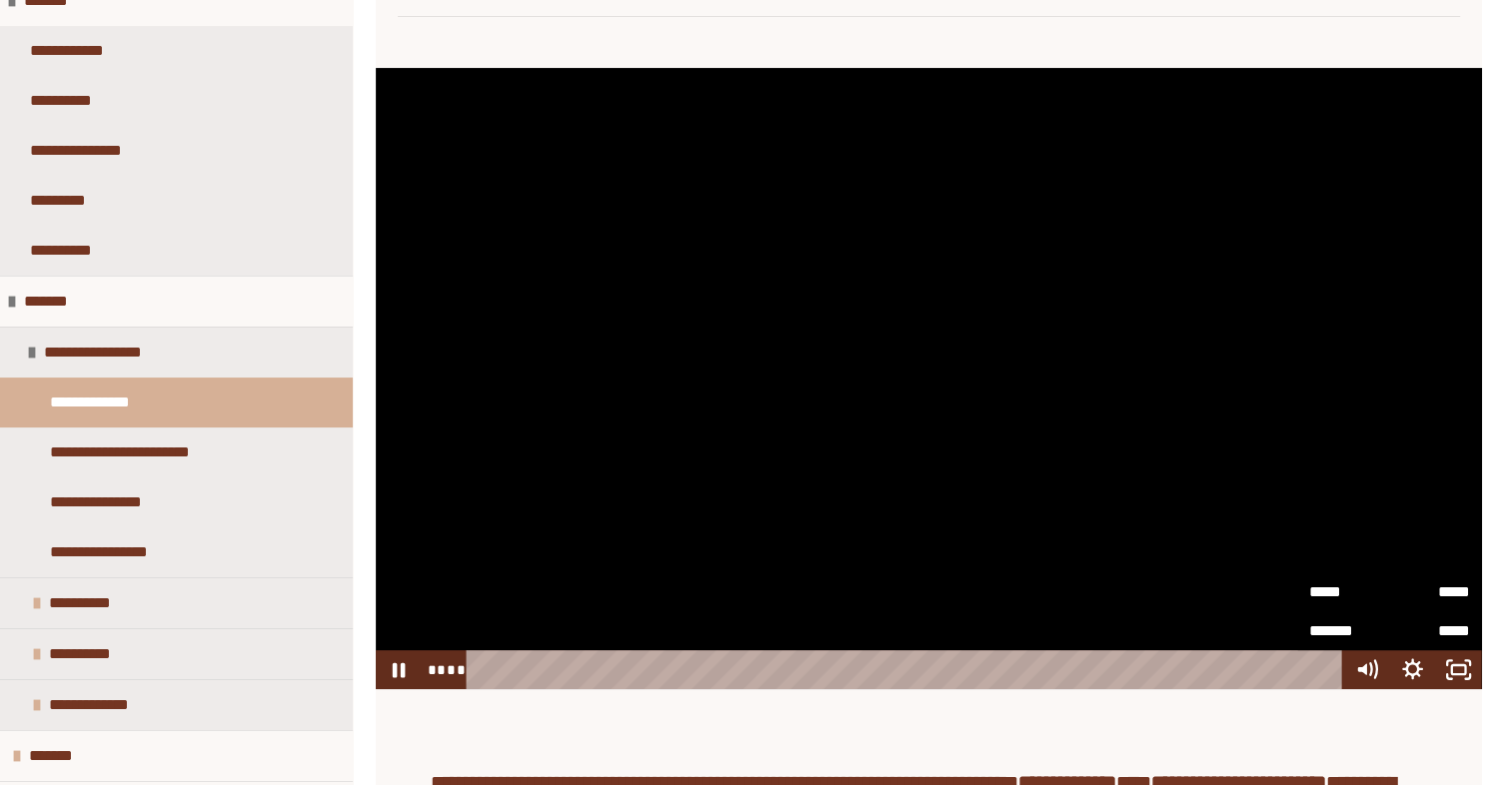 click at bounding box center [928, 379] 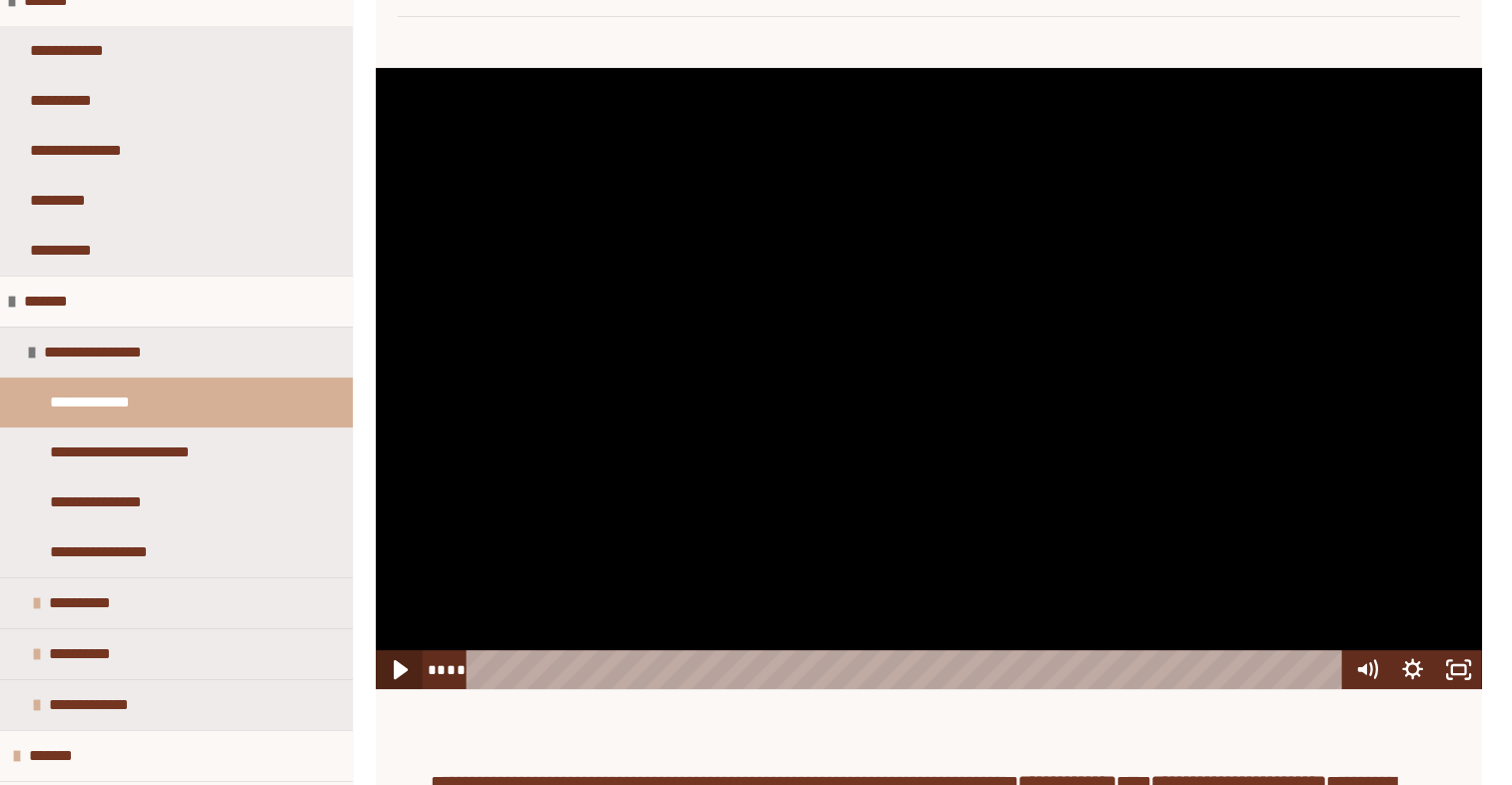 click 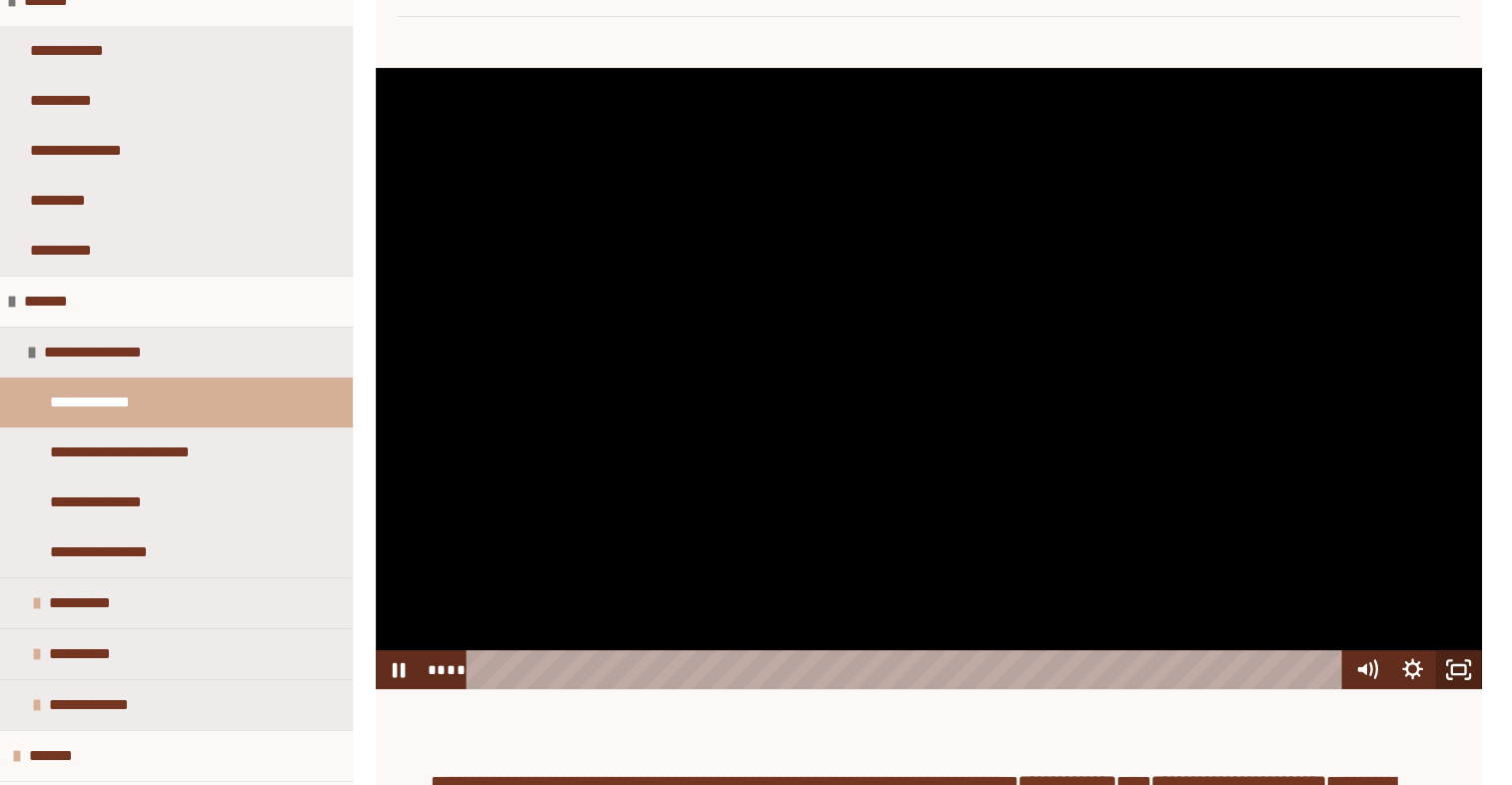 click 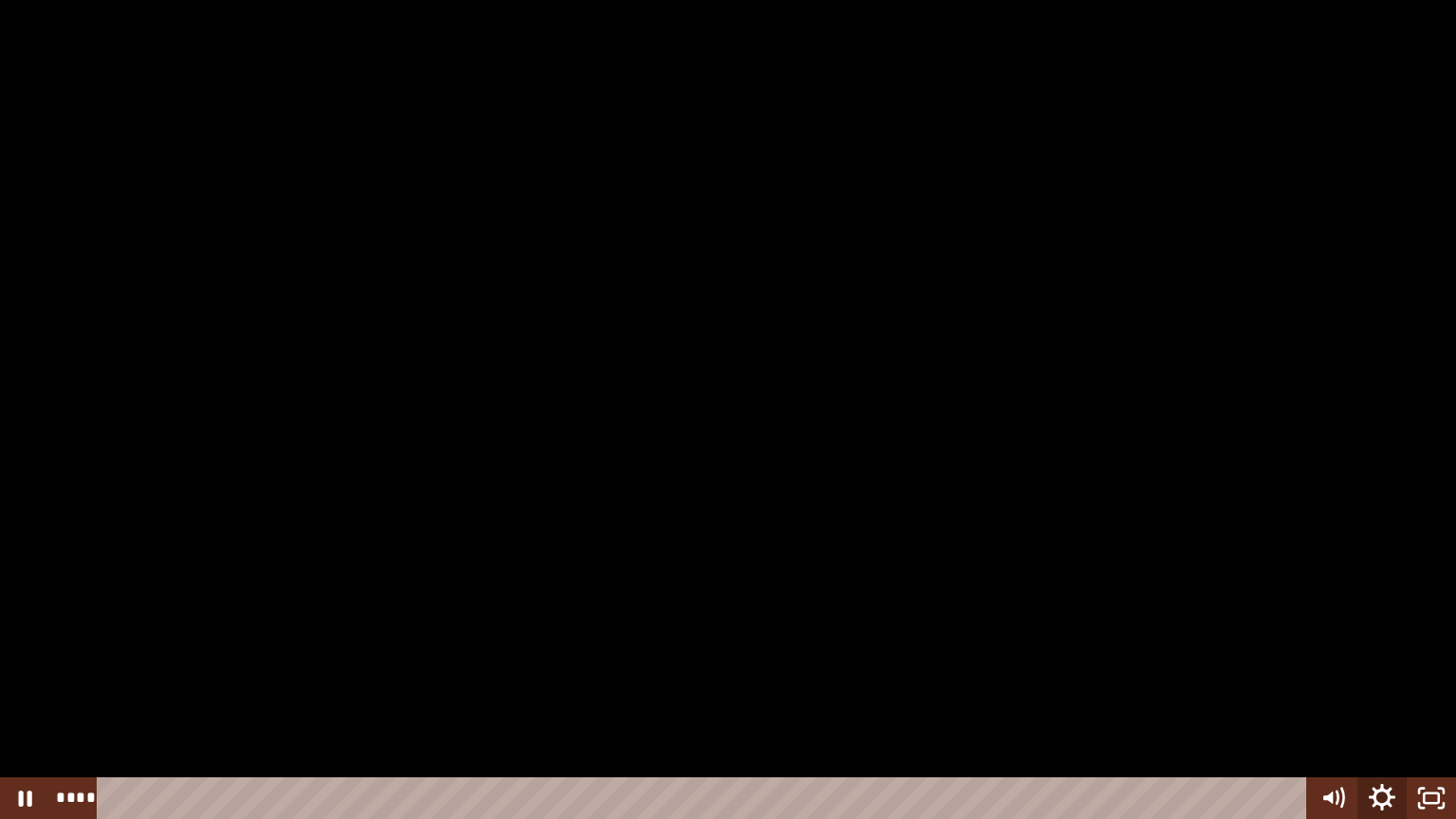 click 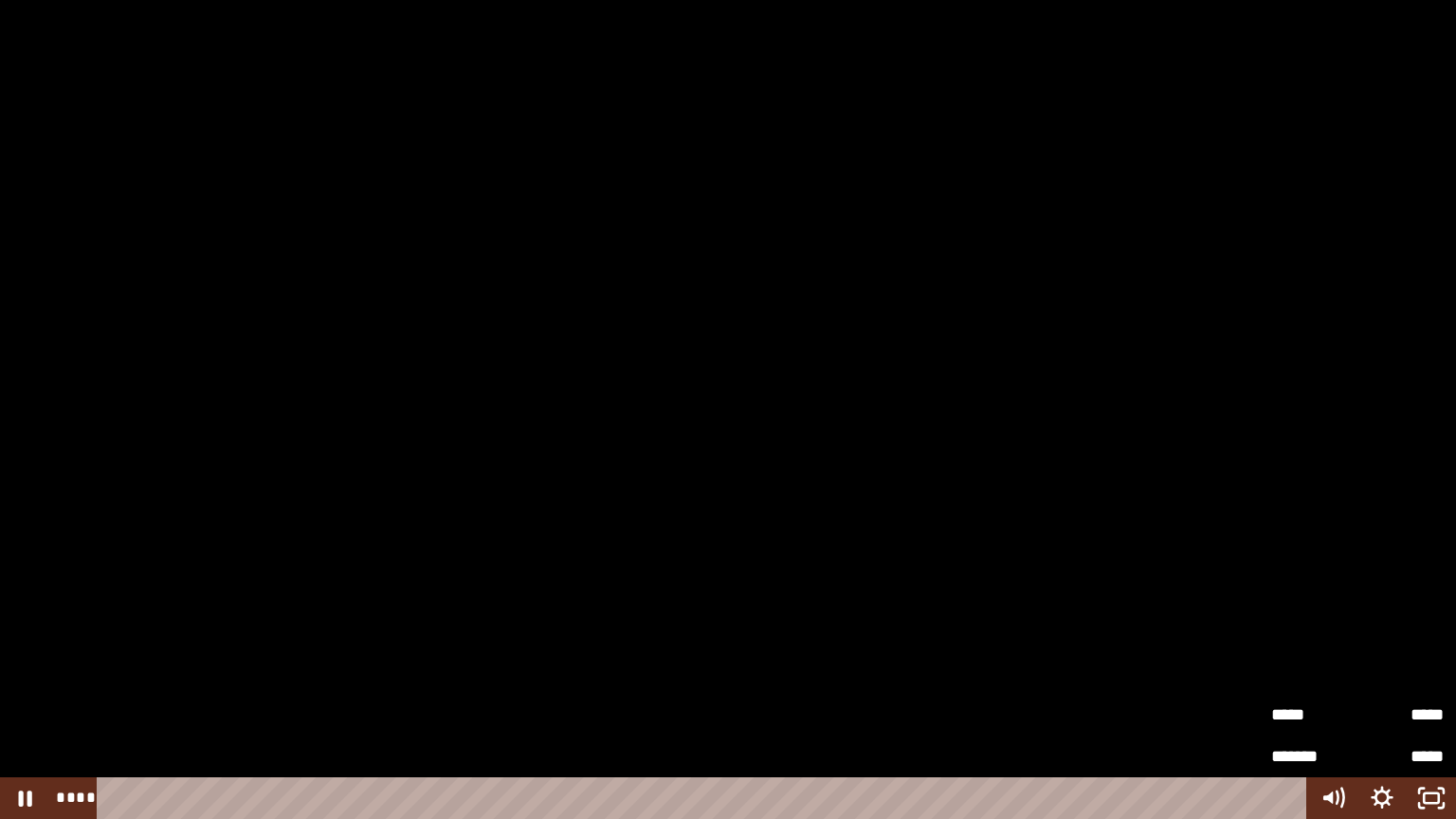 click on "*****" at bounding box center [1400, 715] 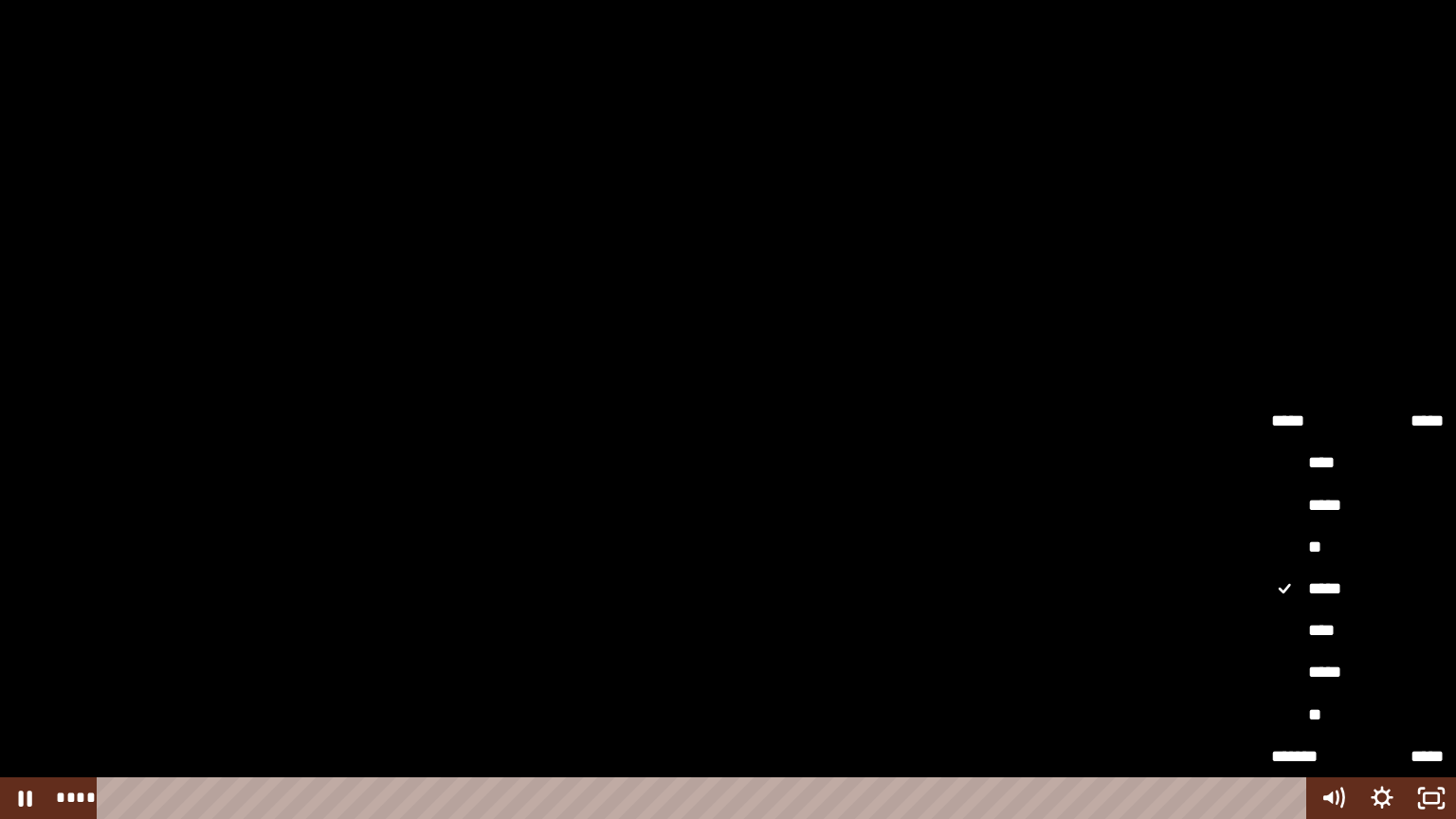 click on "****" at bounding box center (1357, 631) 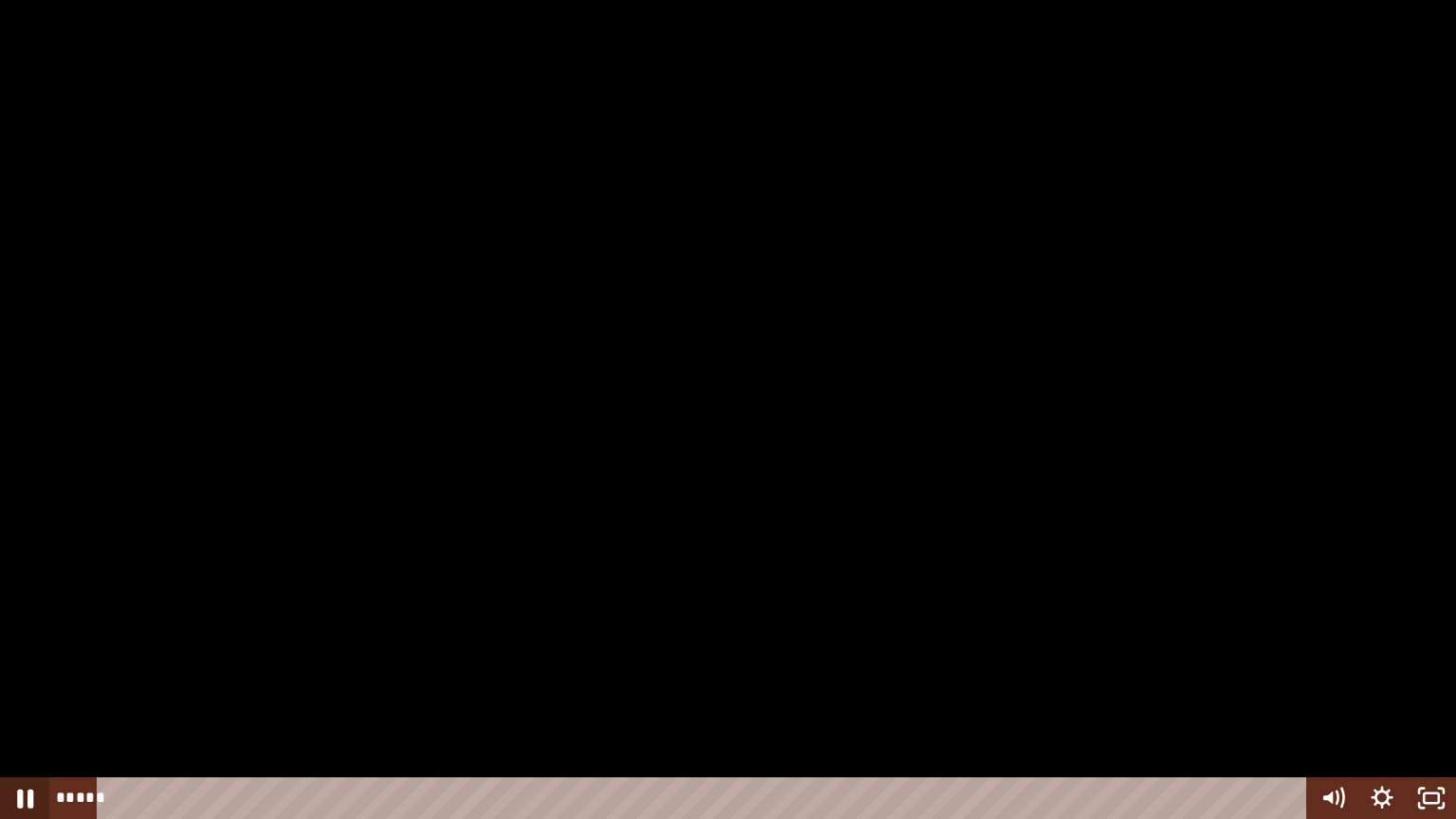 click 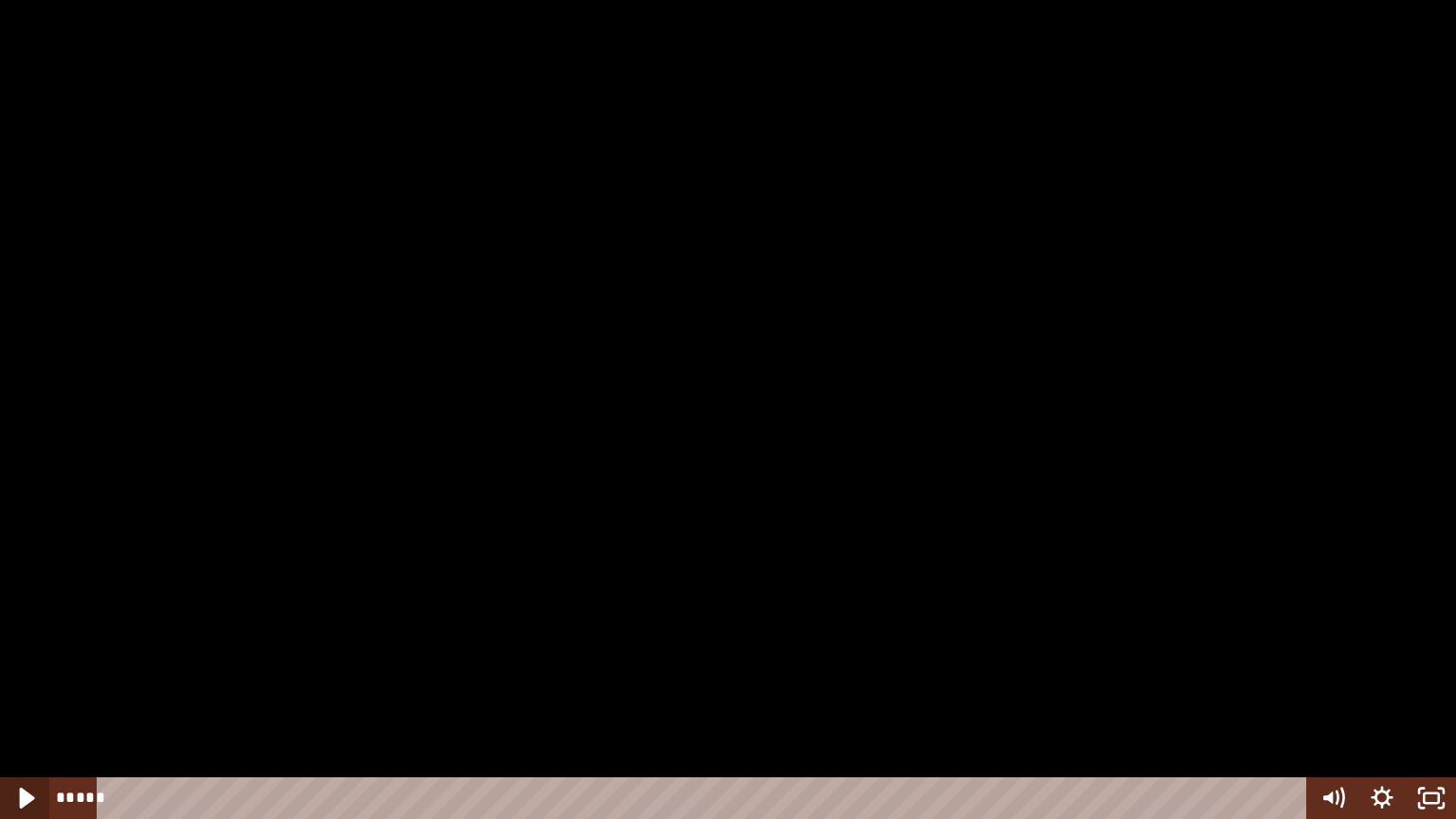 click 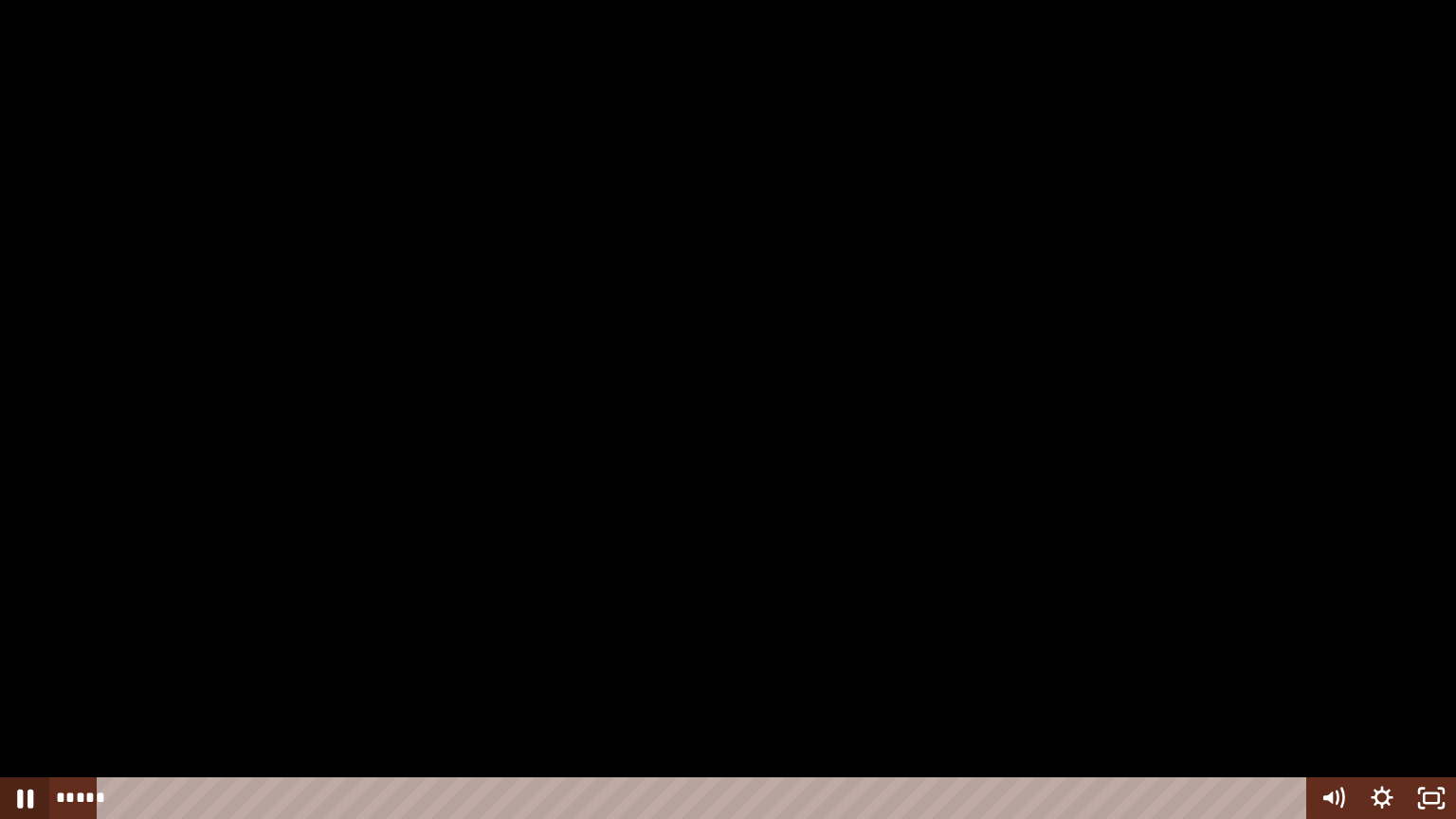 click 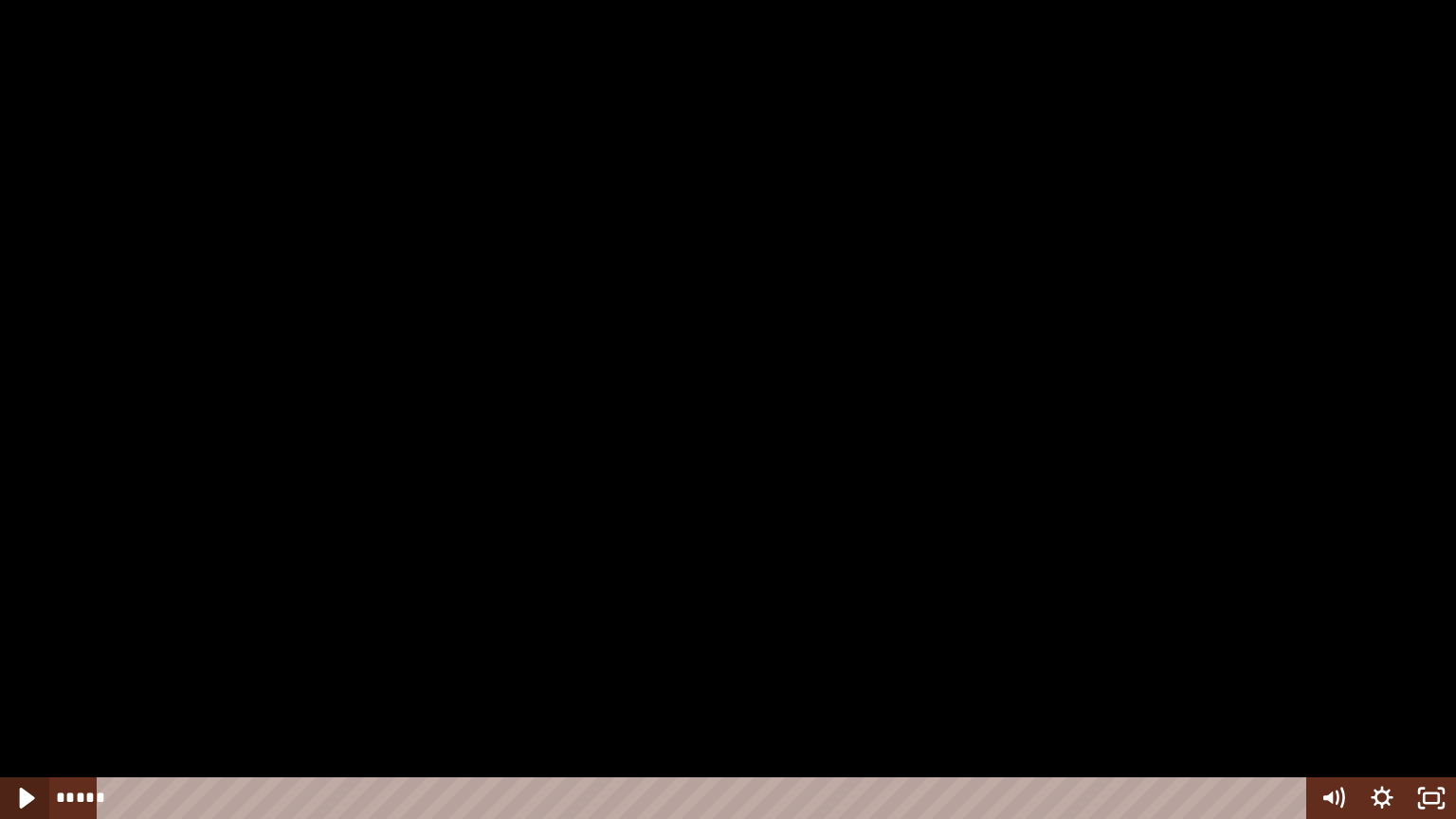 click 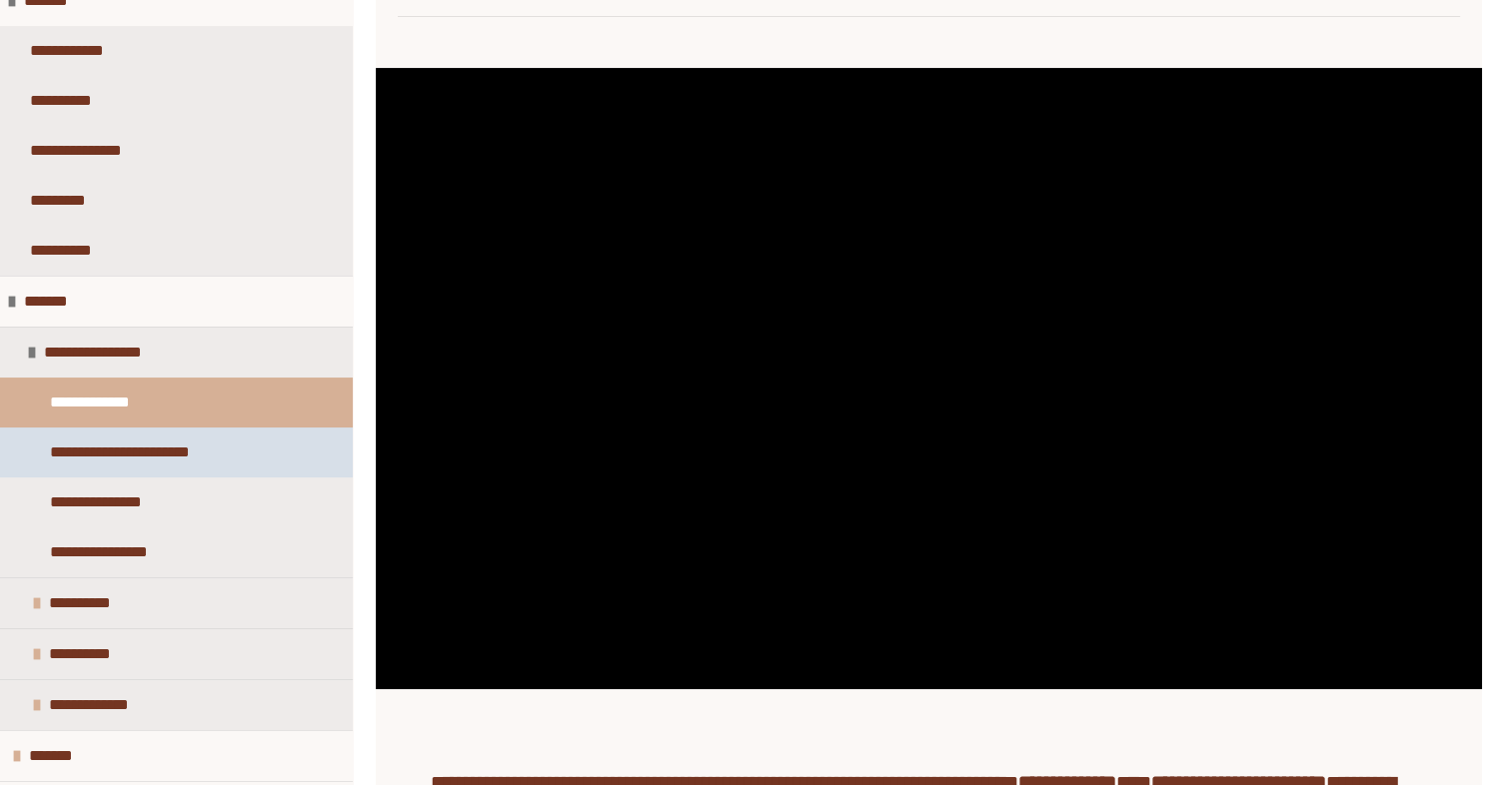 click on "**********" at bounding box center [169, 452] 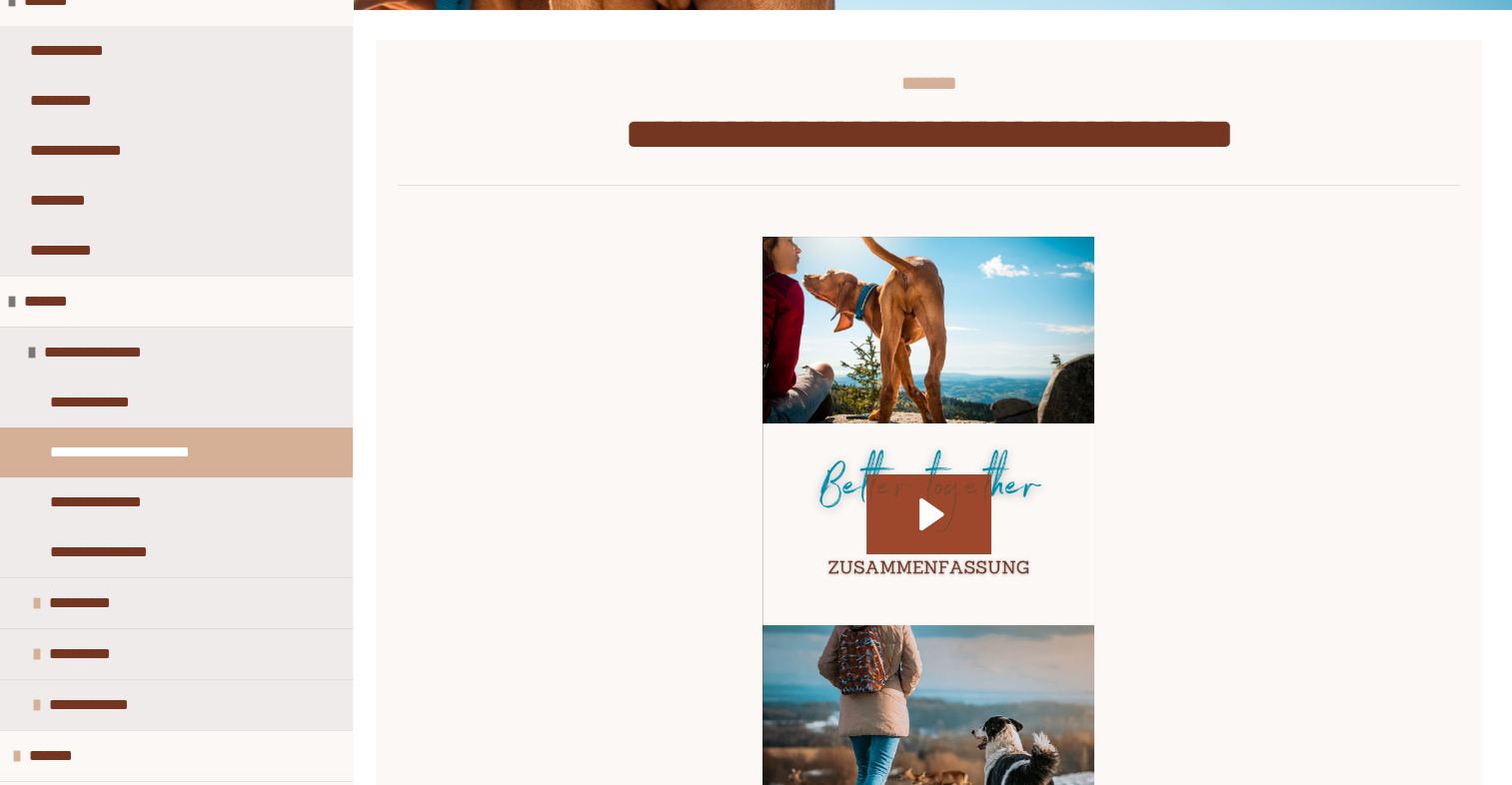 click 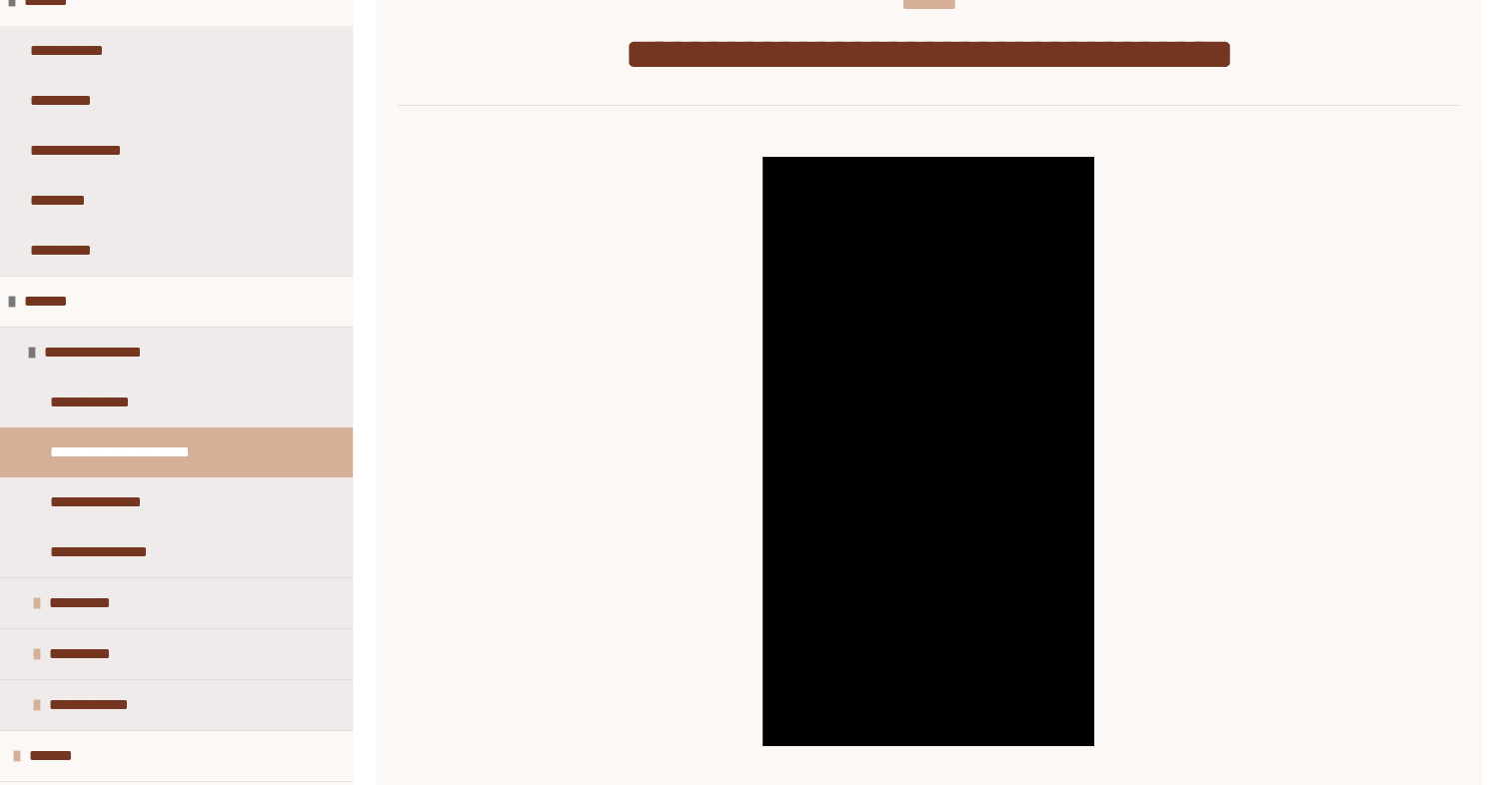 scroll, scrollTop: 402, scrollLeft: 0, axis: vertical 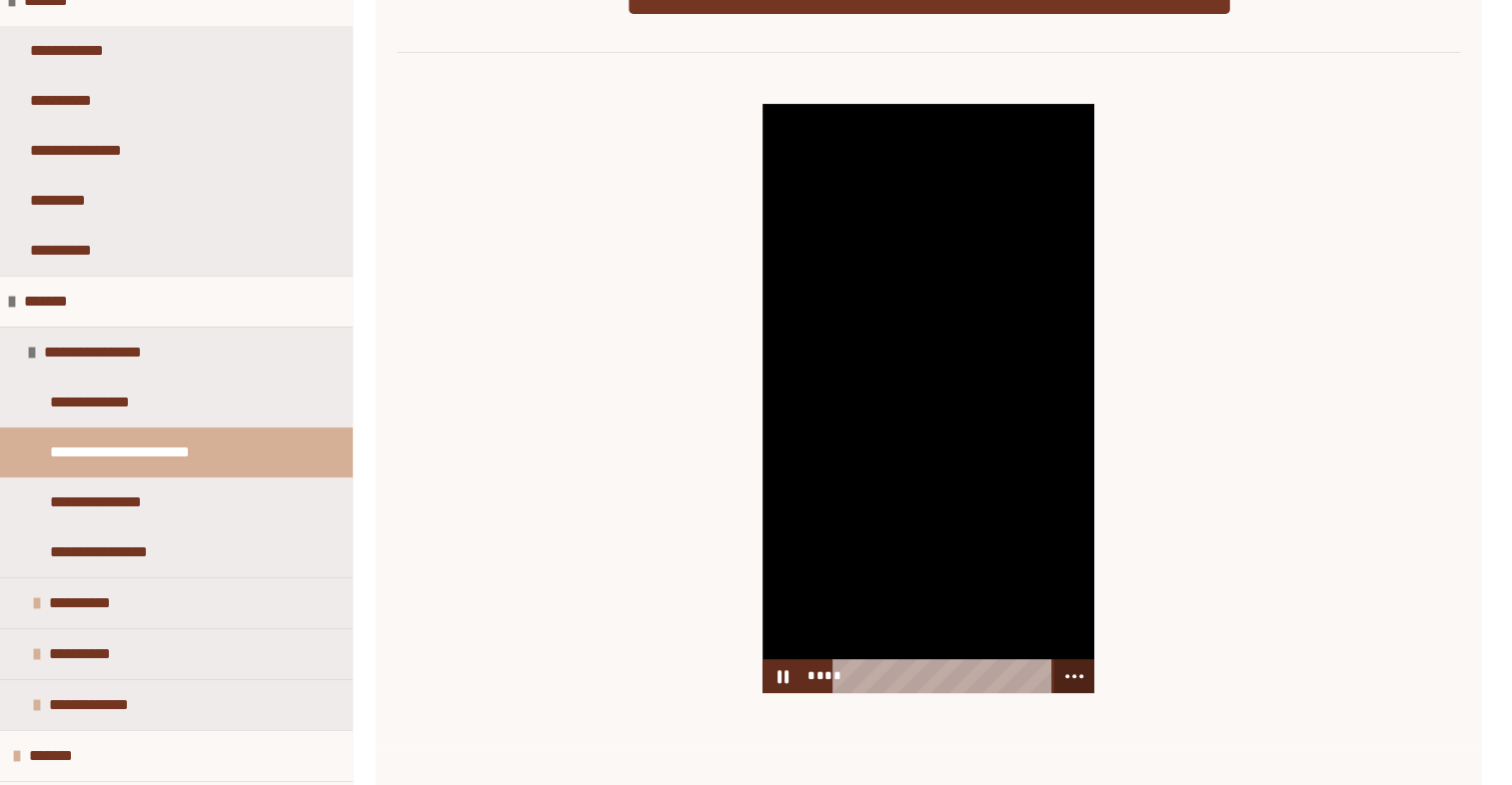 click 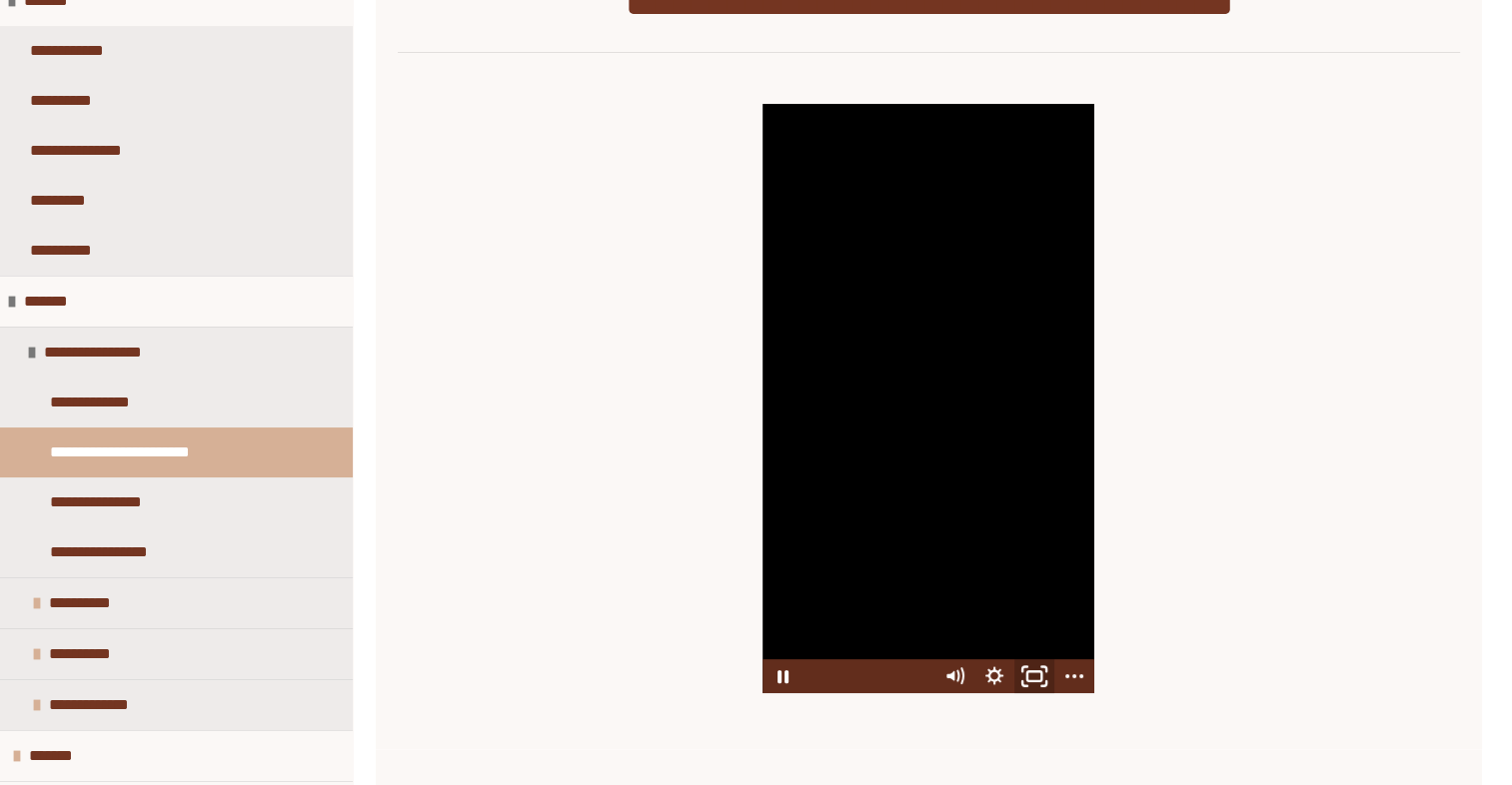 click 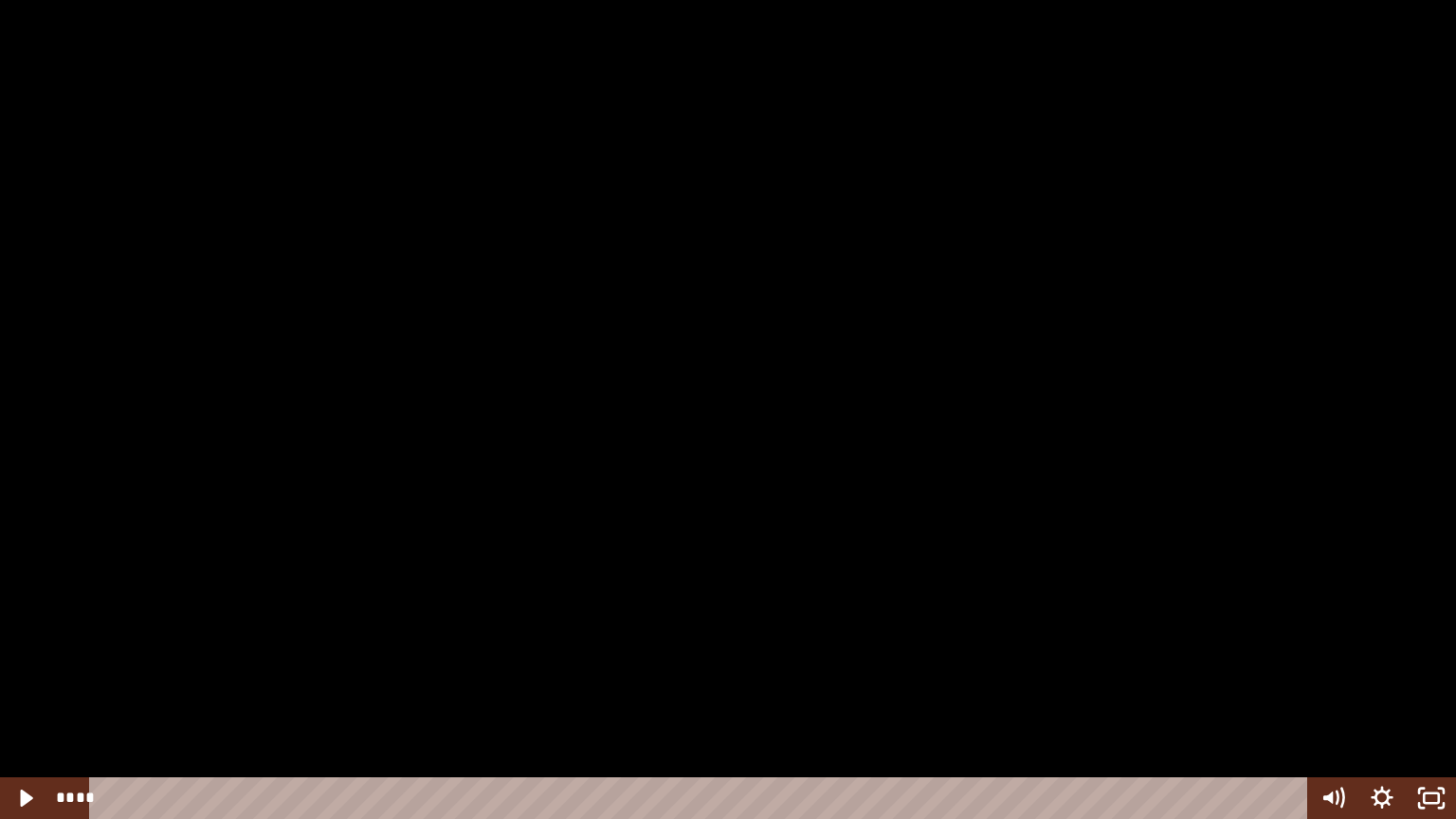 click at bounding box center (728, 410) 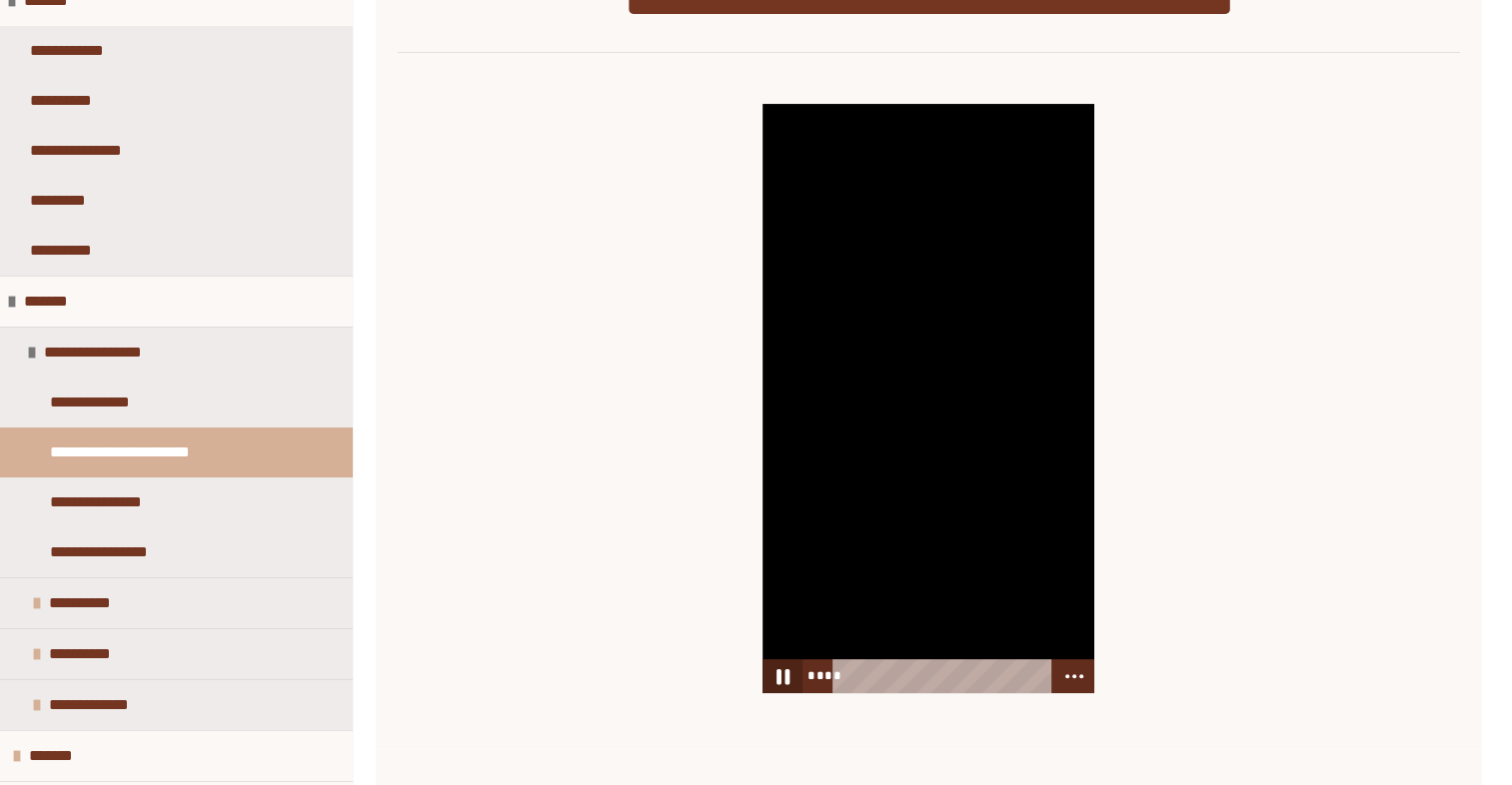 click 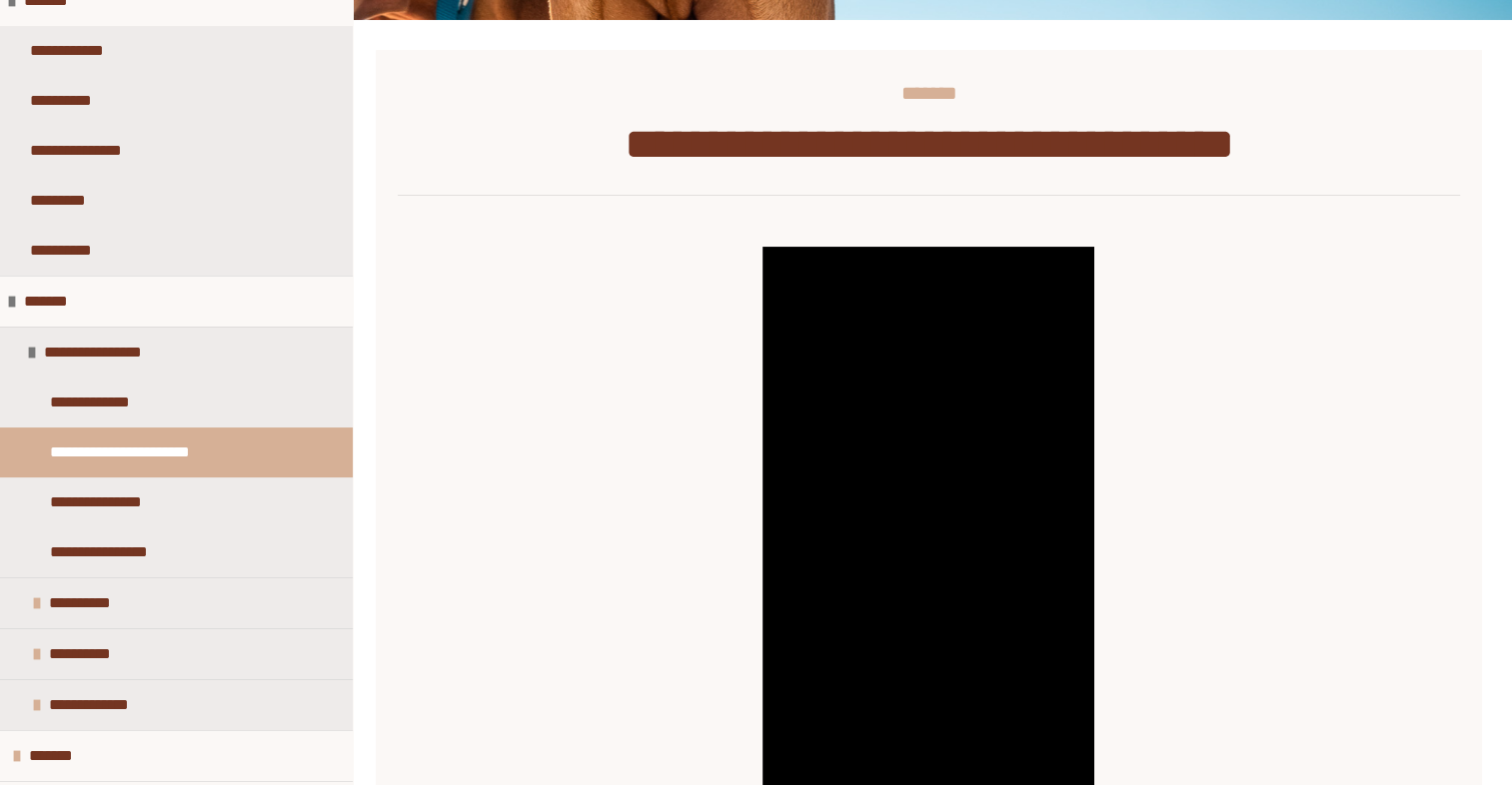 scroll, scrollTop: 156, scrollLeft: 0, axis: vertical 